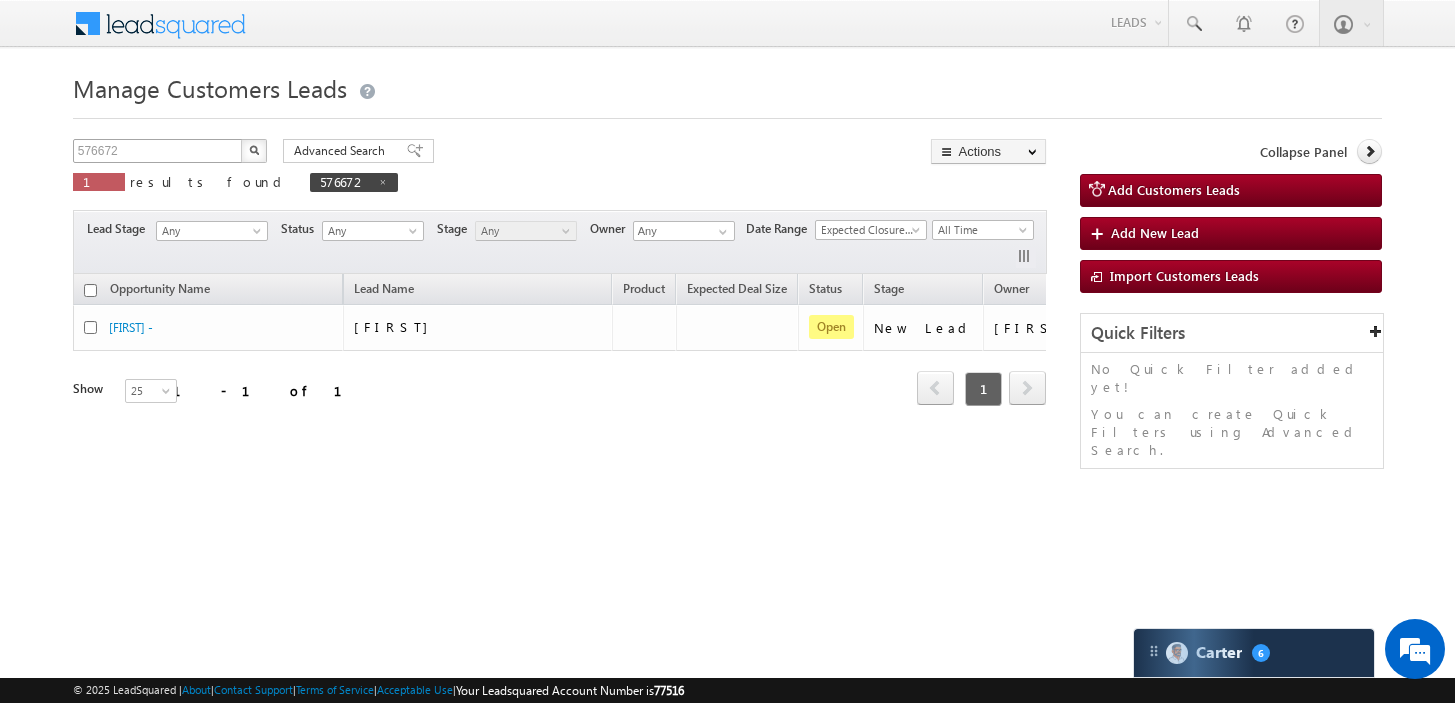 scroll, scrollTop: 0, scrollLeft: 0, axis: both 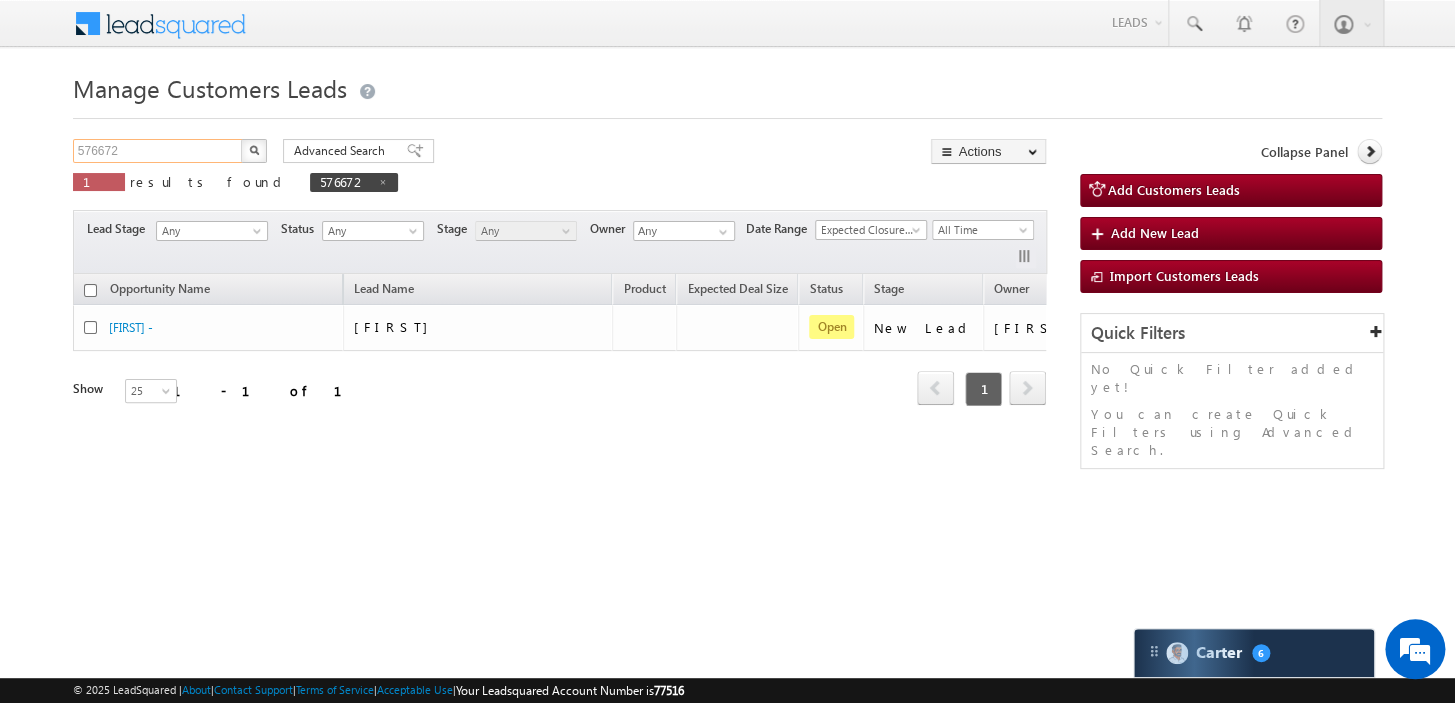 click on "576672" at bounding box center [158, 151] 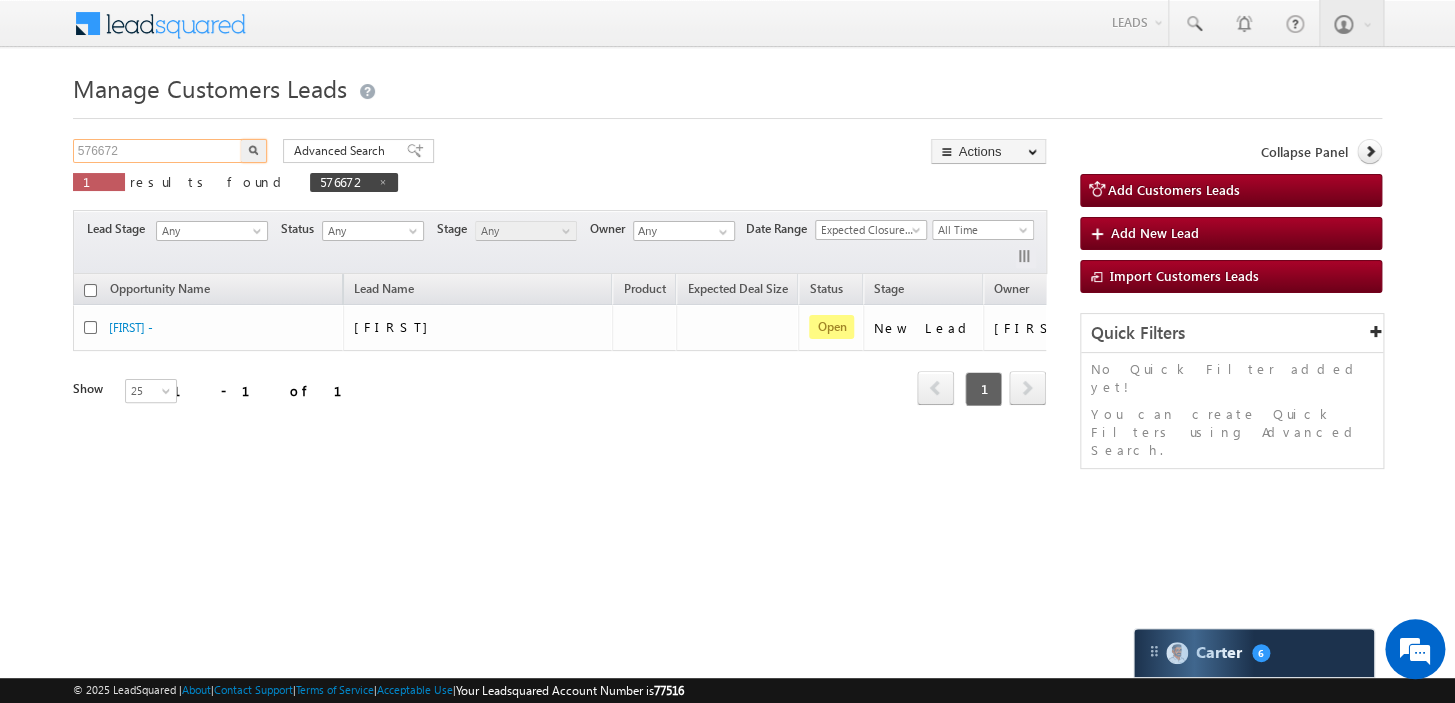 click on "576672" at bounding box center (158, 151) 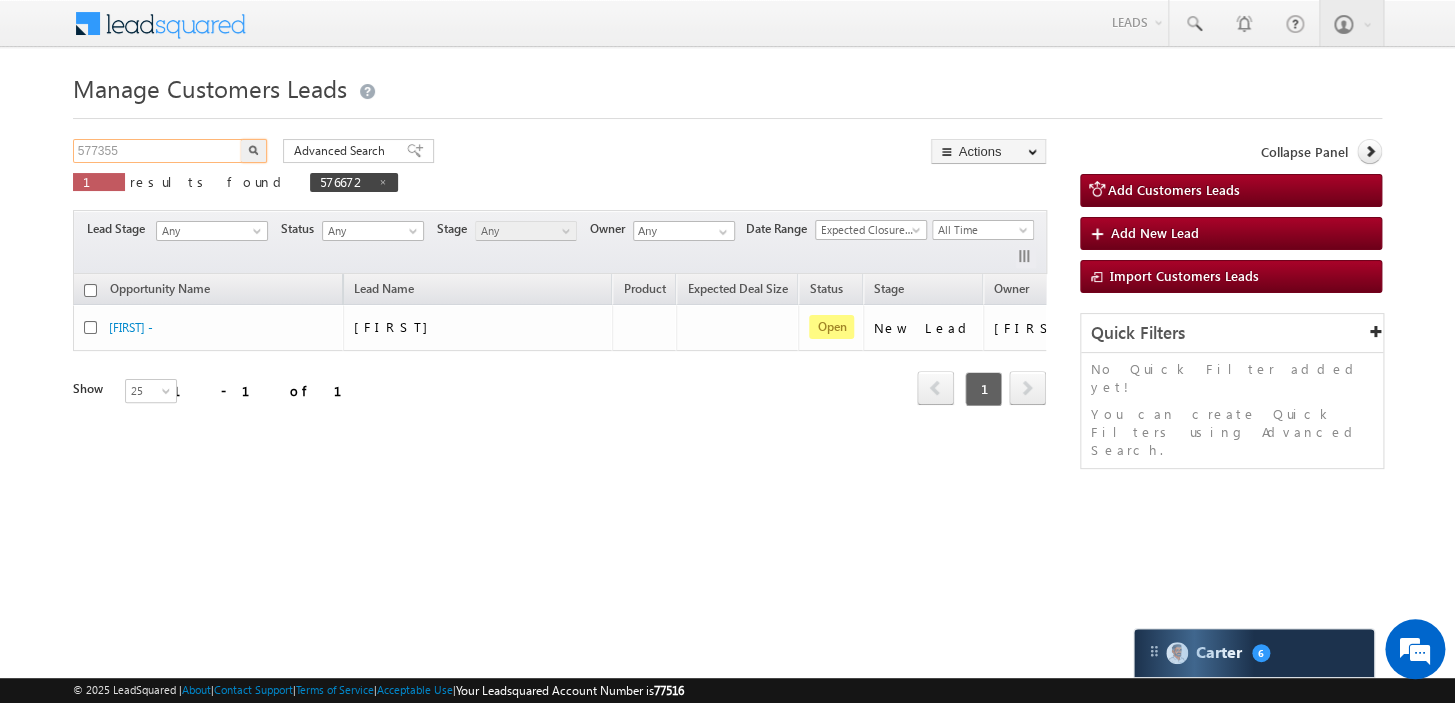 type on "577355" 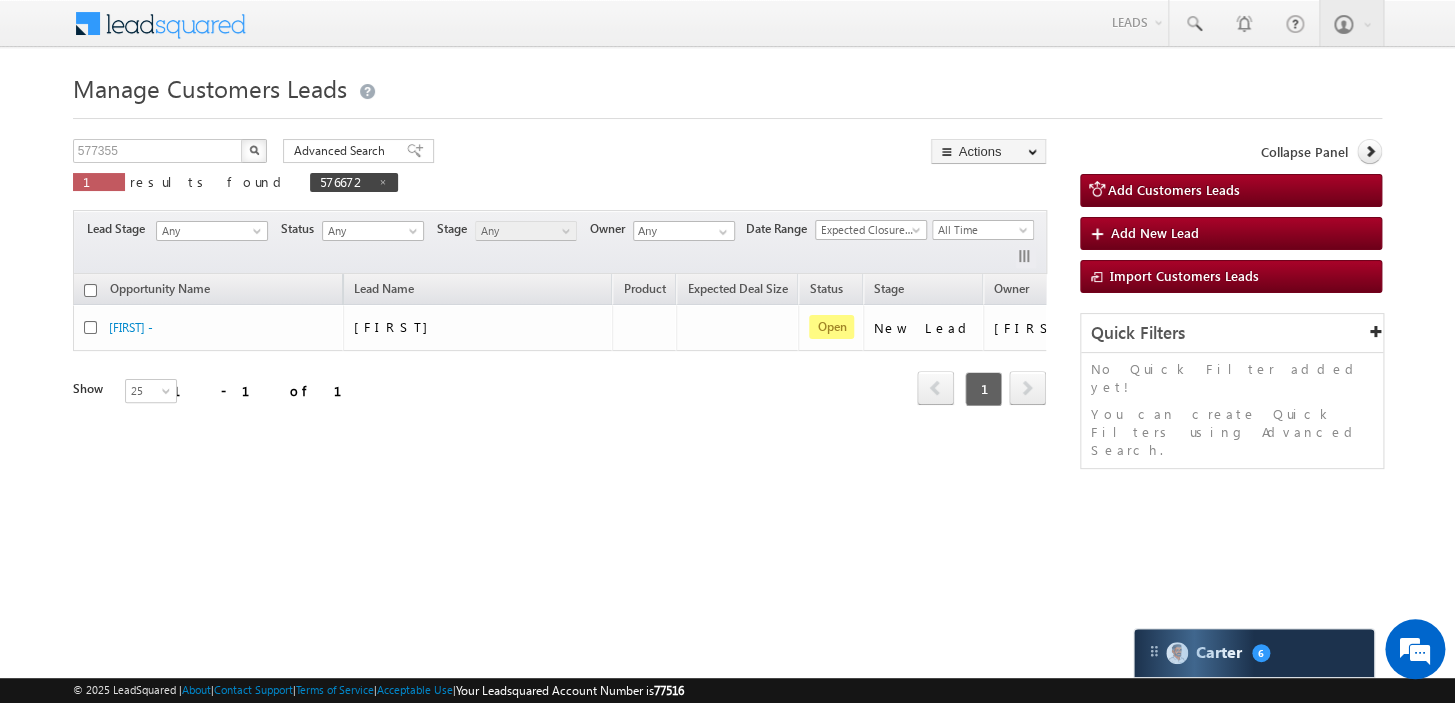 click at bounding box center (254, 151) 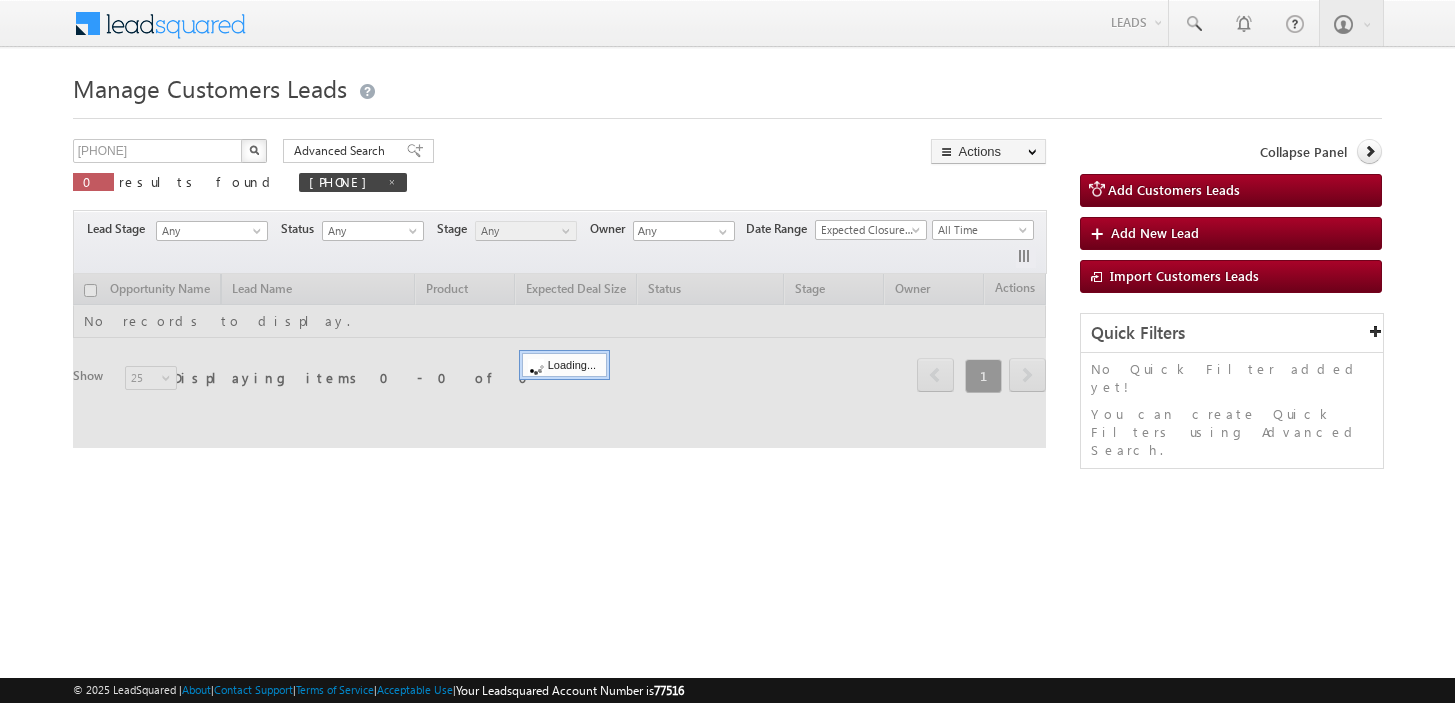 scroll, scrollTop: 0, scrollLeft: 0, axis: both 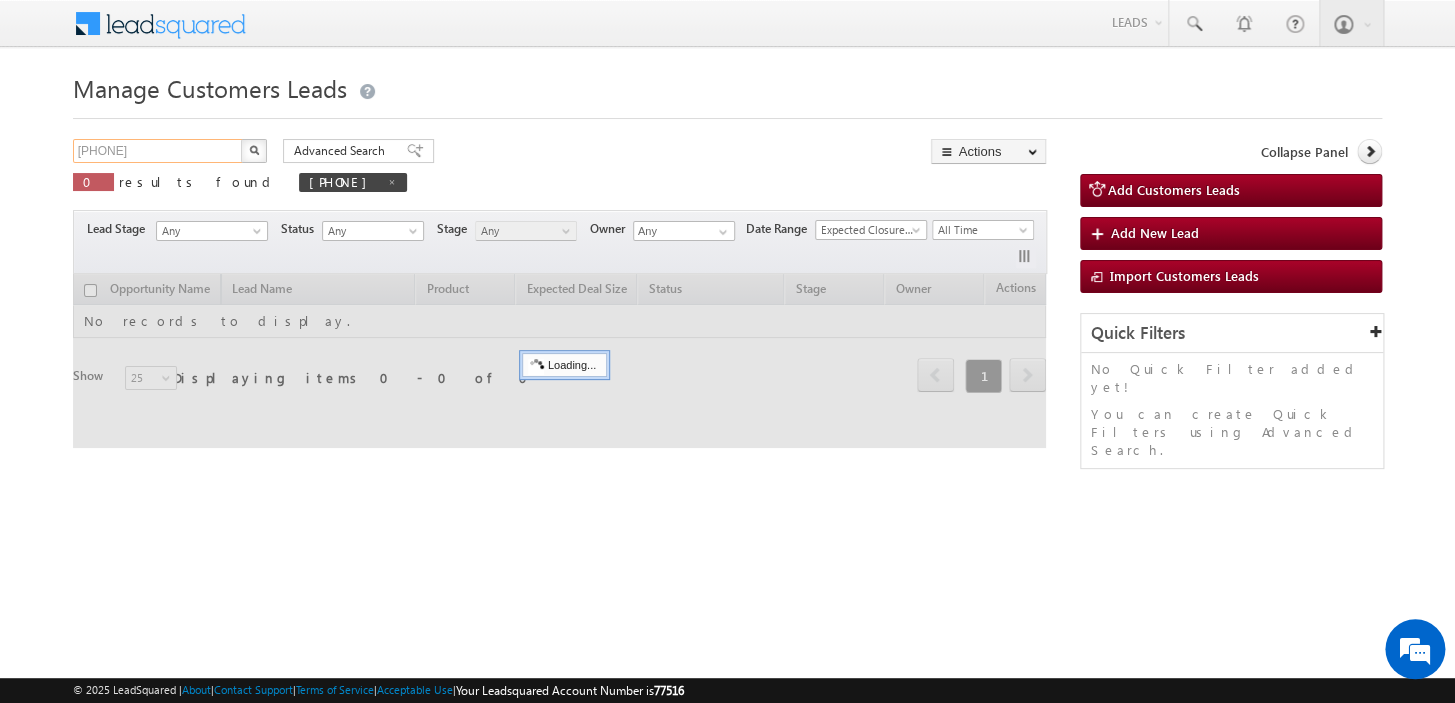 click on "9024771876" at bounding box center [158, 151] 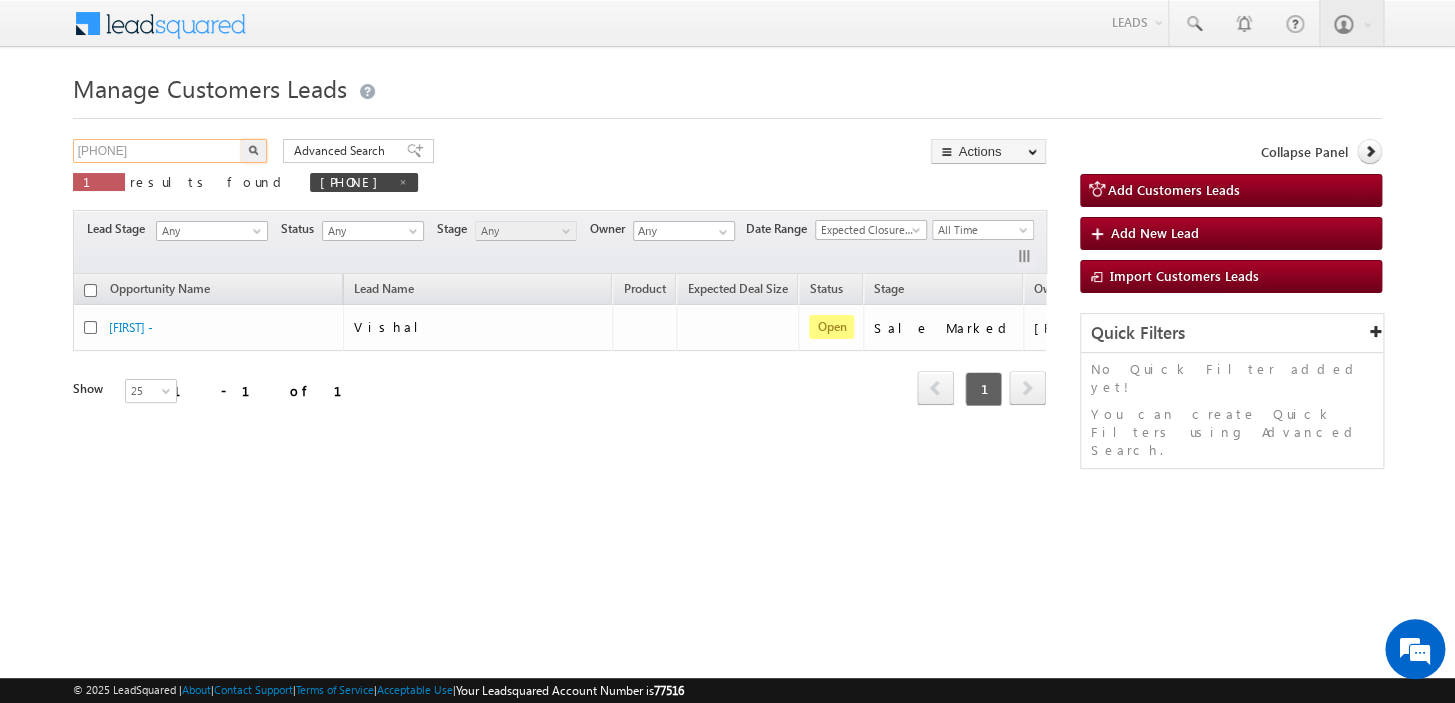 click on "9024771876" at bounding box center [158, 151] 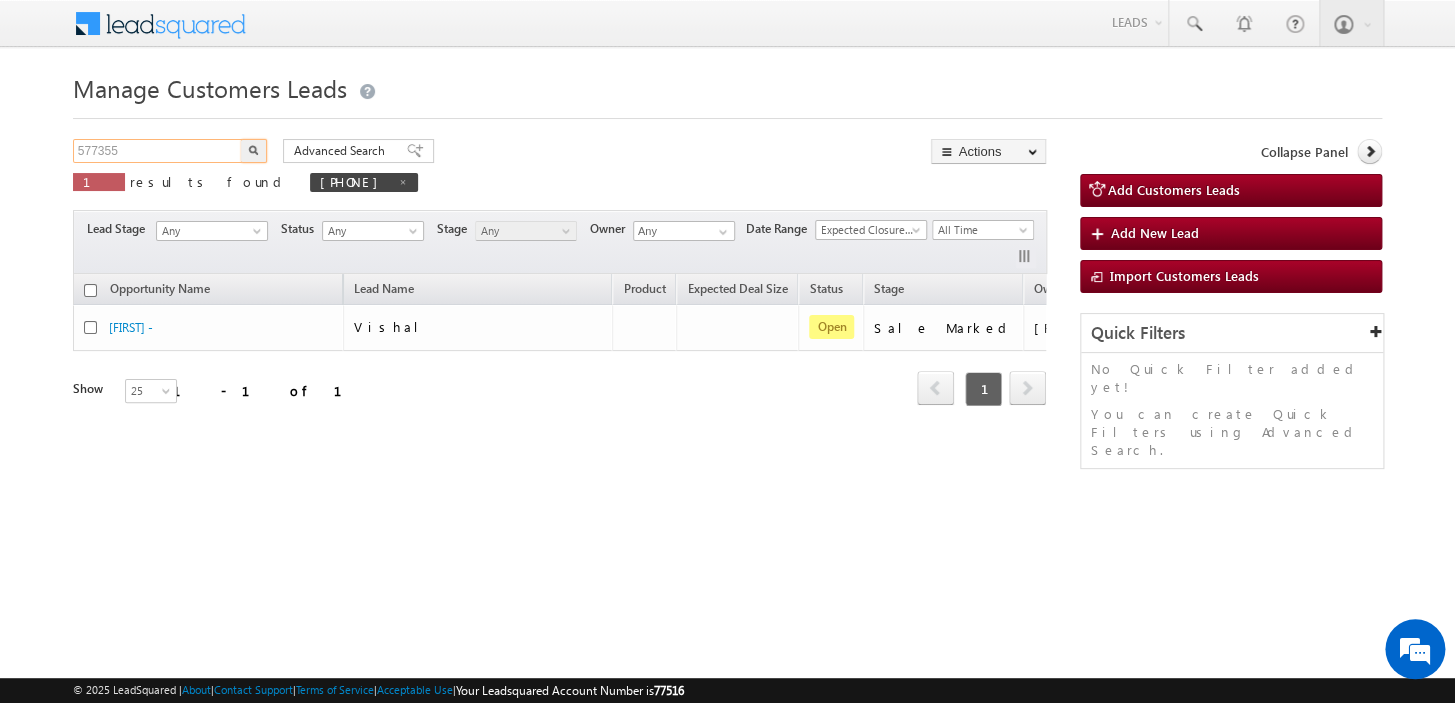 type on "577355" 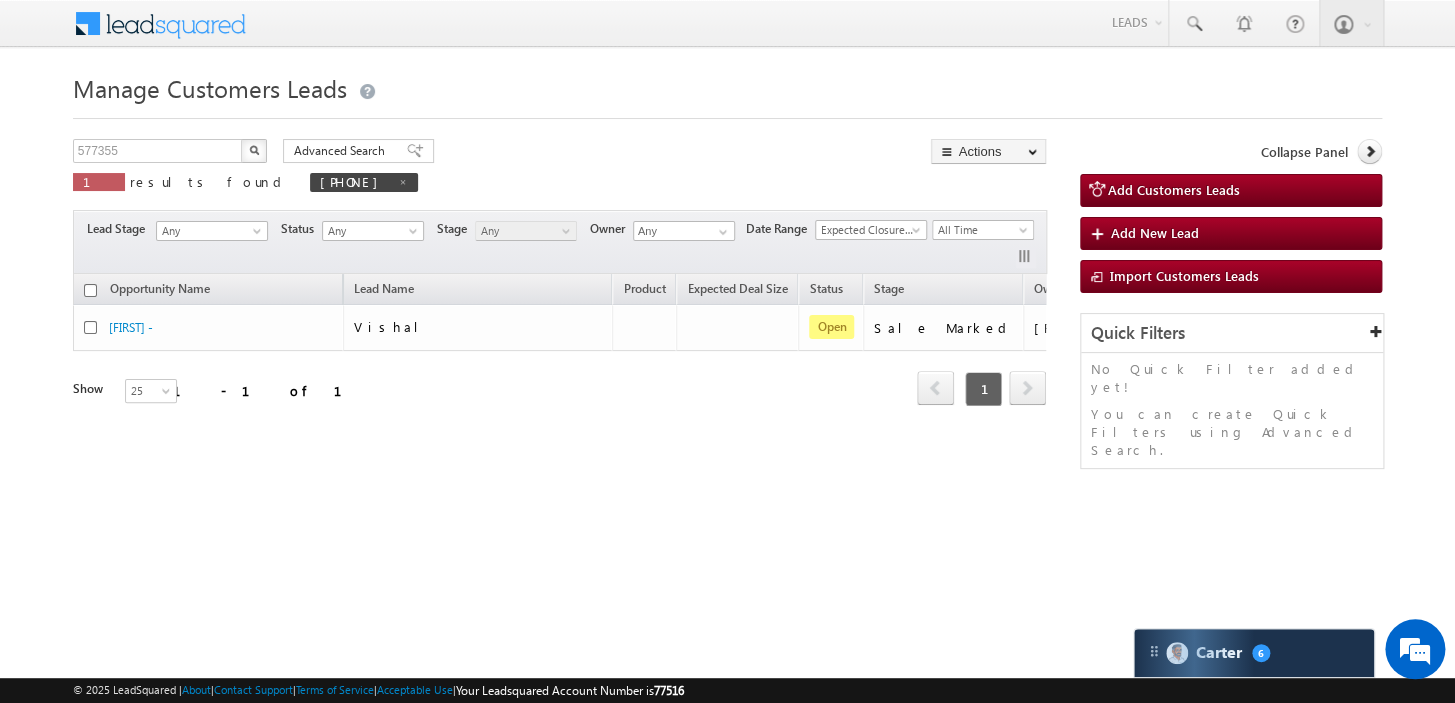 click at bounding box center [254, 150] 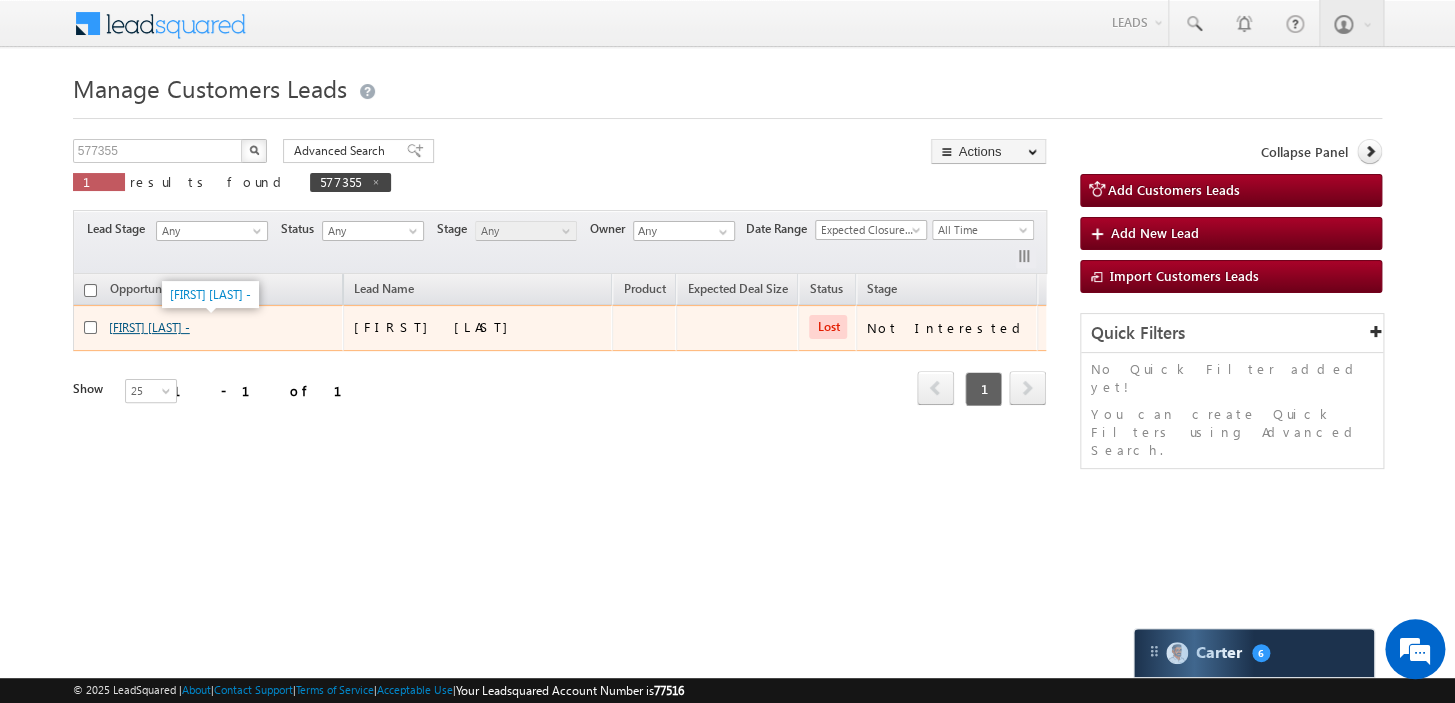 click on "Shyam Singh  -" at bounding box center [149, 327] 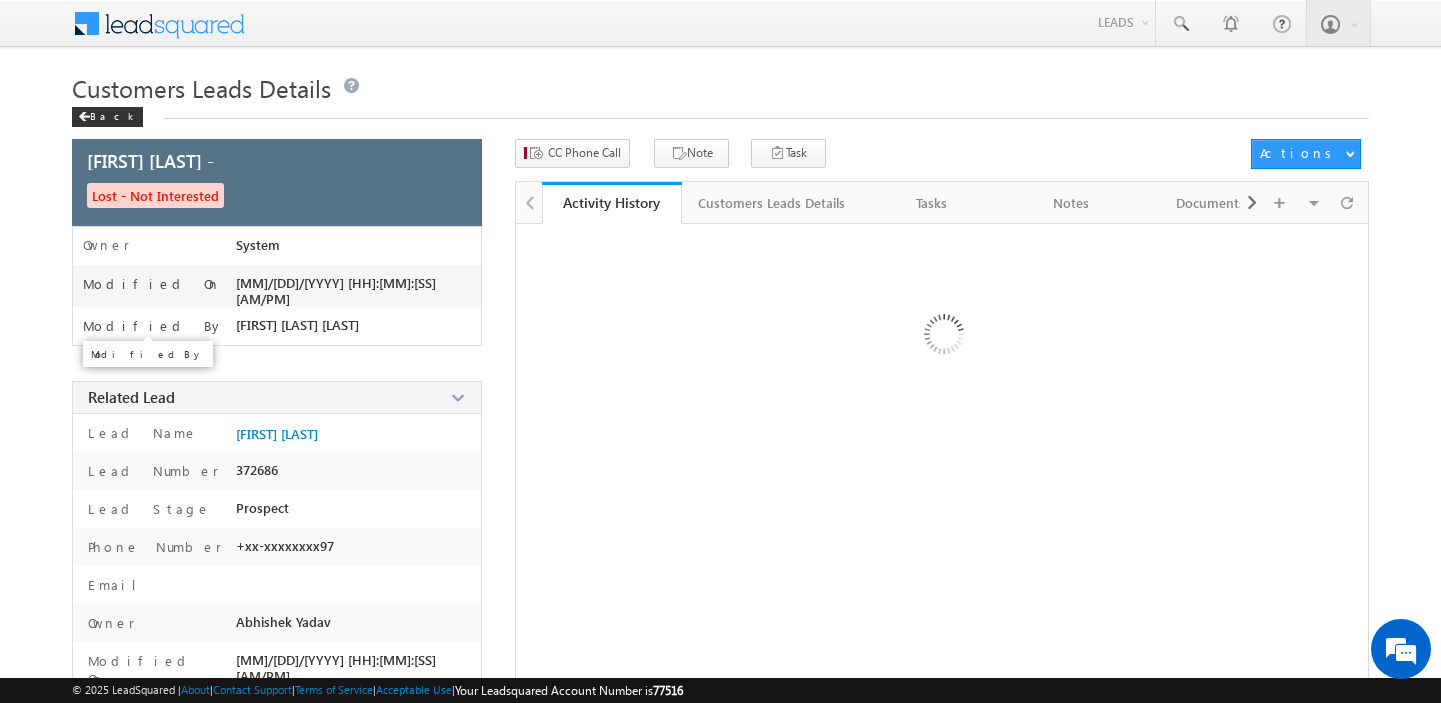 scroll, scrollTop: 0, scrollLeft: 0, axis: both 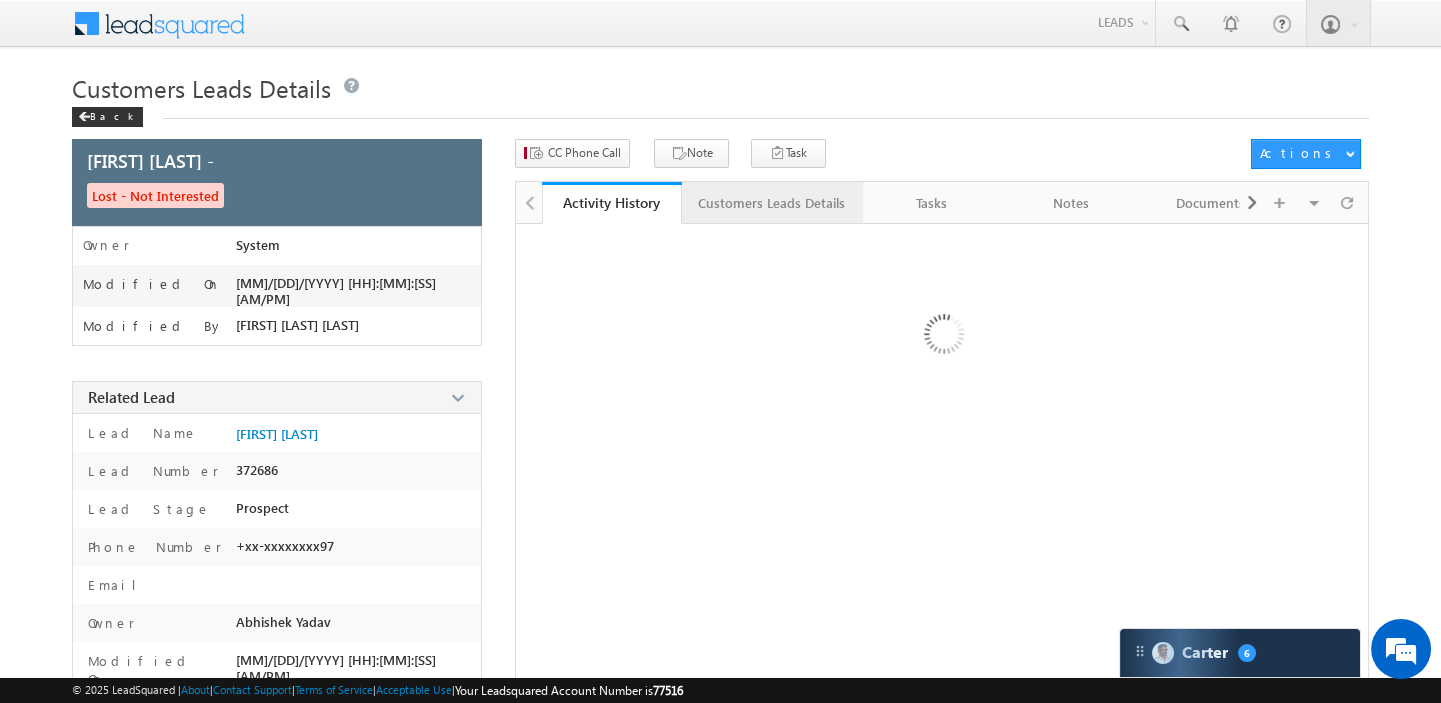 click on "Customers Leads Details" at bounding box center (772, 203) 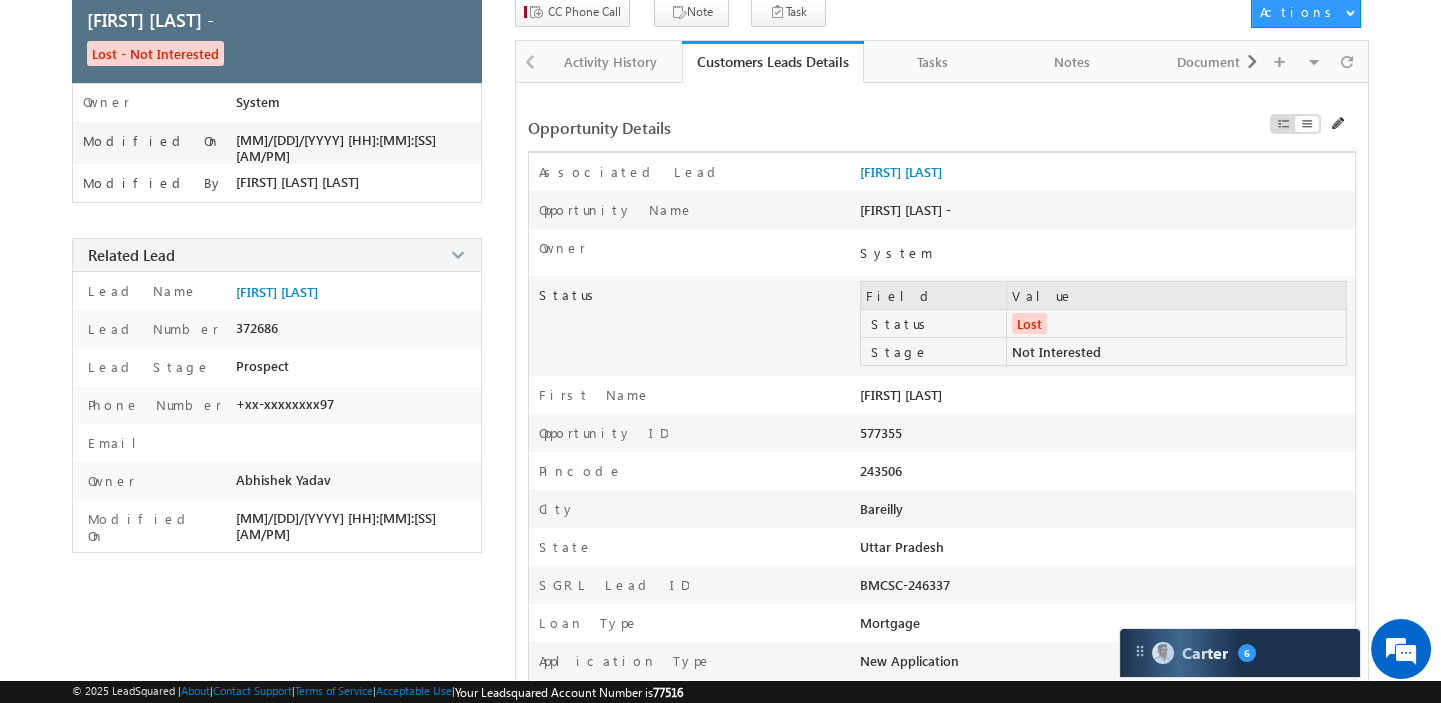 scroll, scrollTop: 0, scrollLeft: 0, axis: both 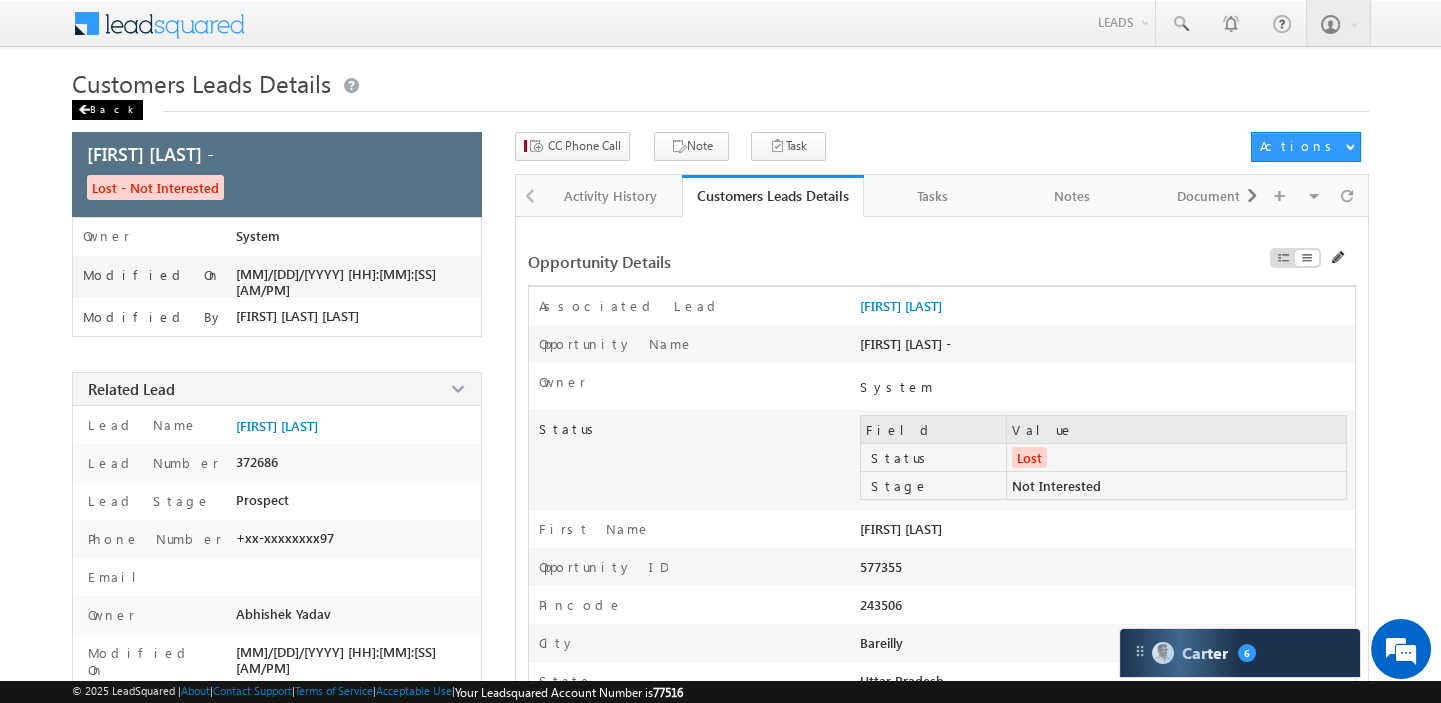 click on "Back" at bounding box center (107, 110) 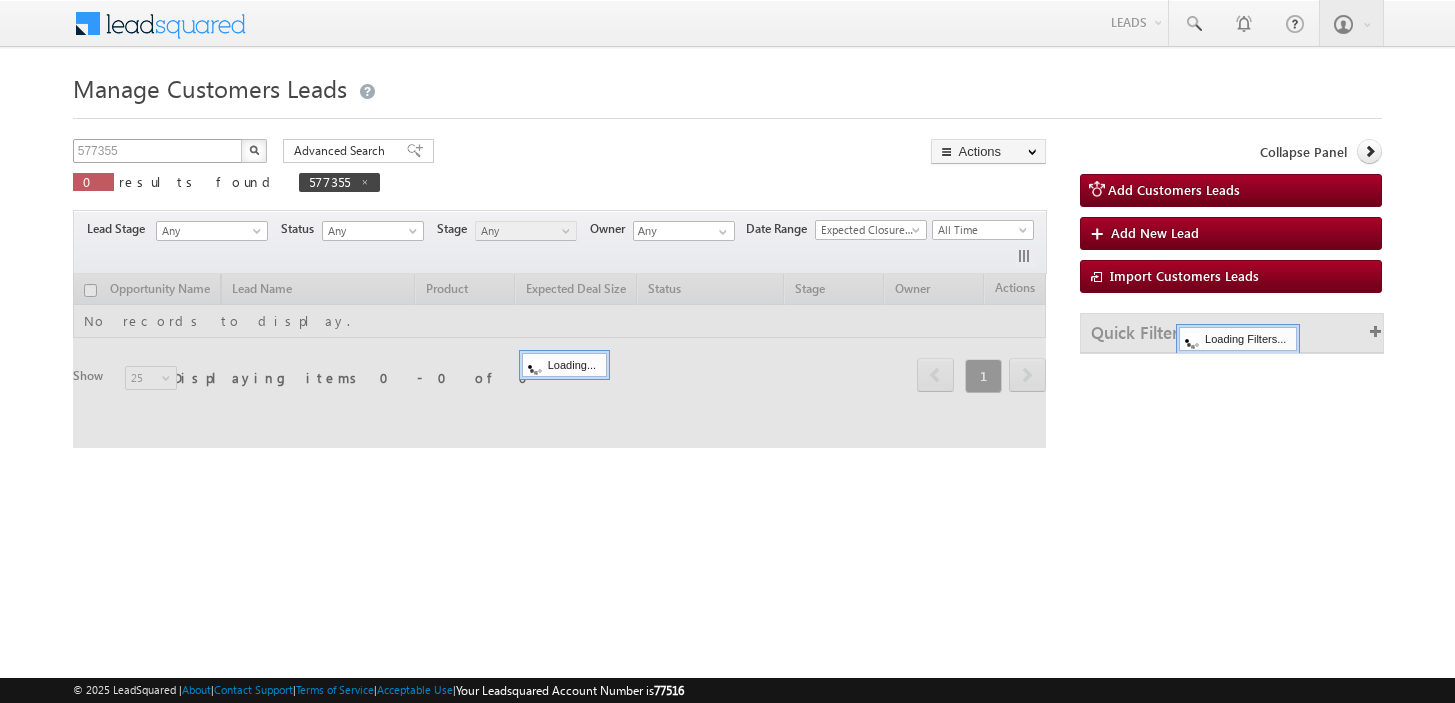 scroll, scrollTop: 0, scrollLeft: 0, axis: both 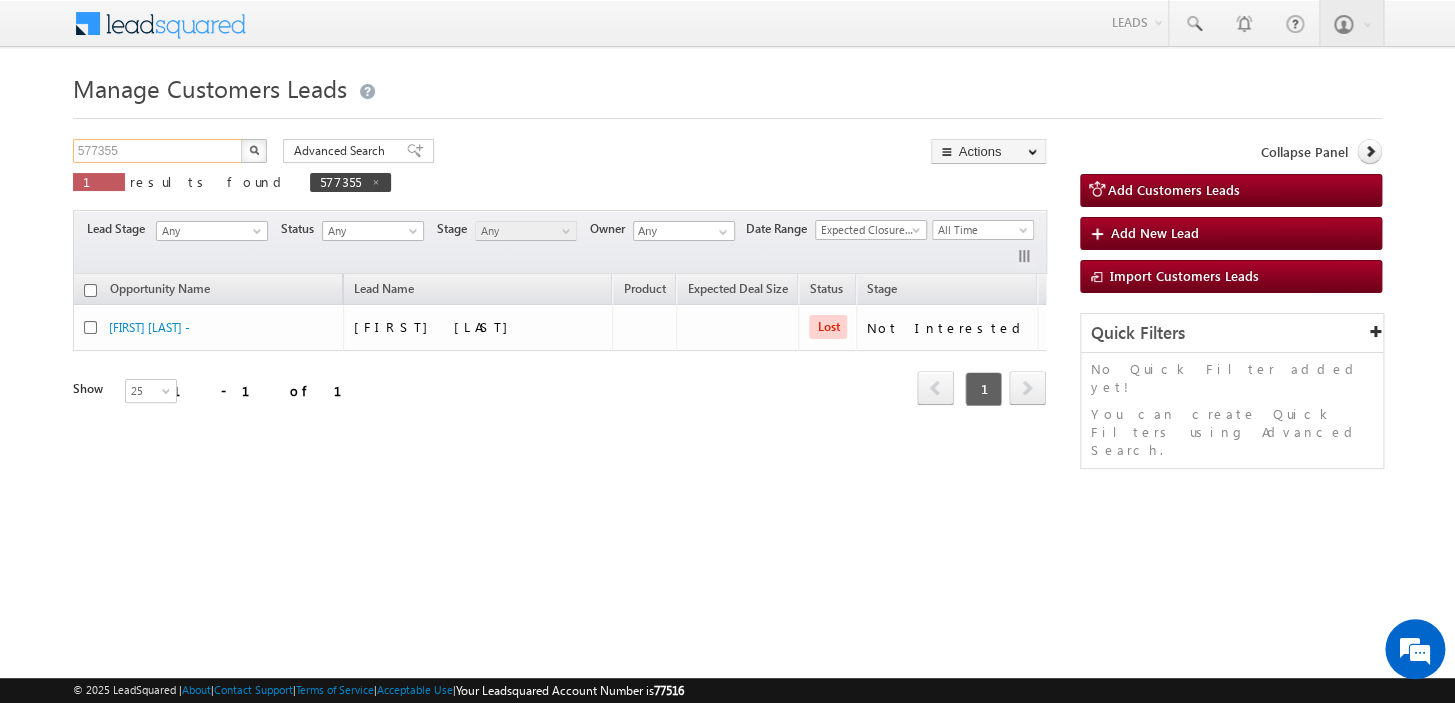 click on "577355" at bounding box center (158, 151) 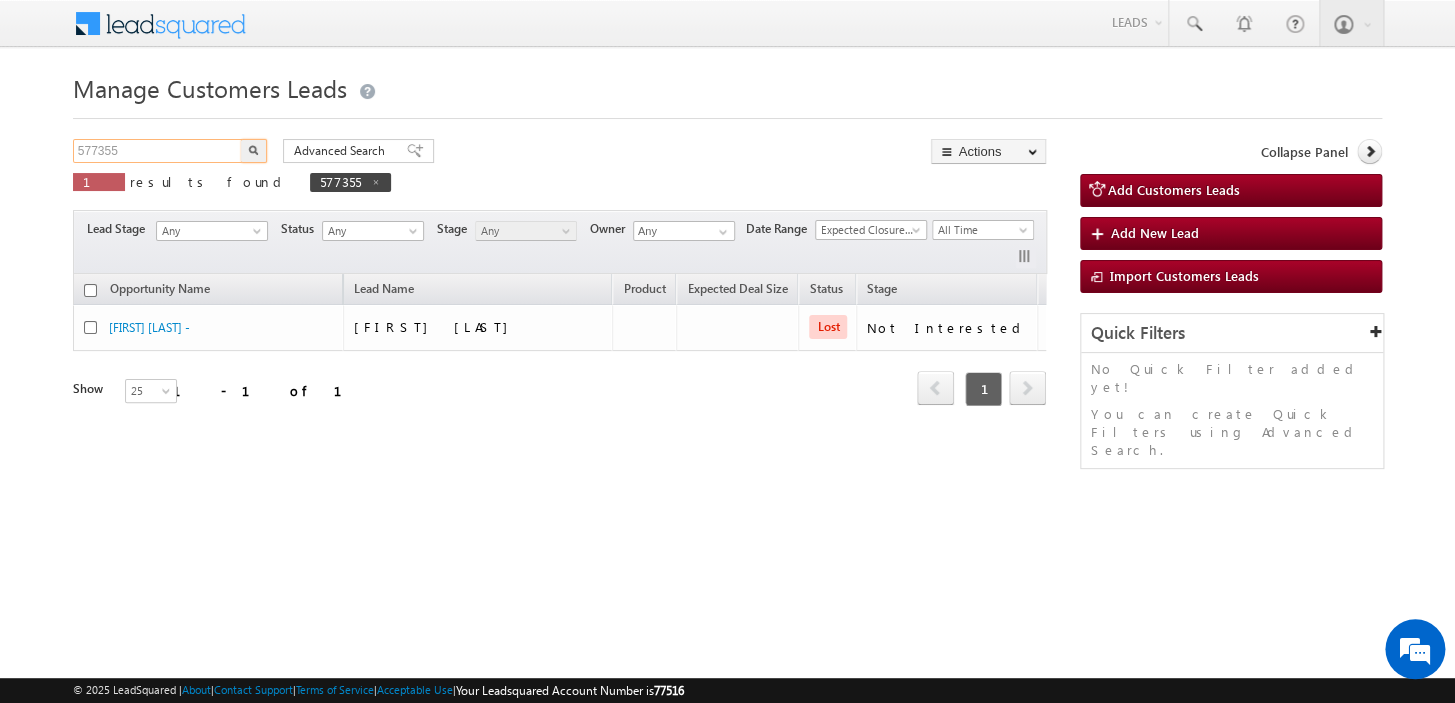 click on "577355" at bounding box center (158, 151) 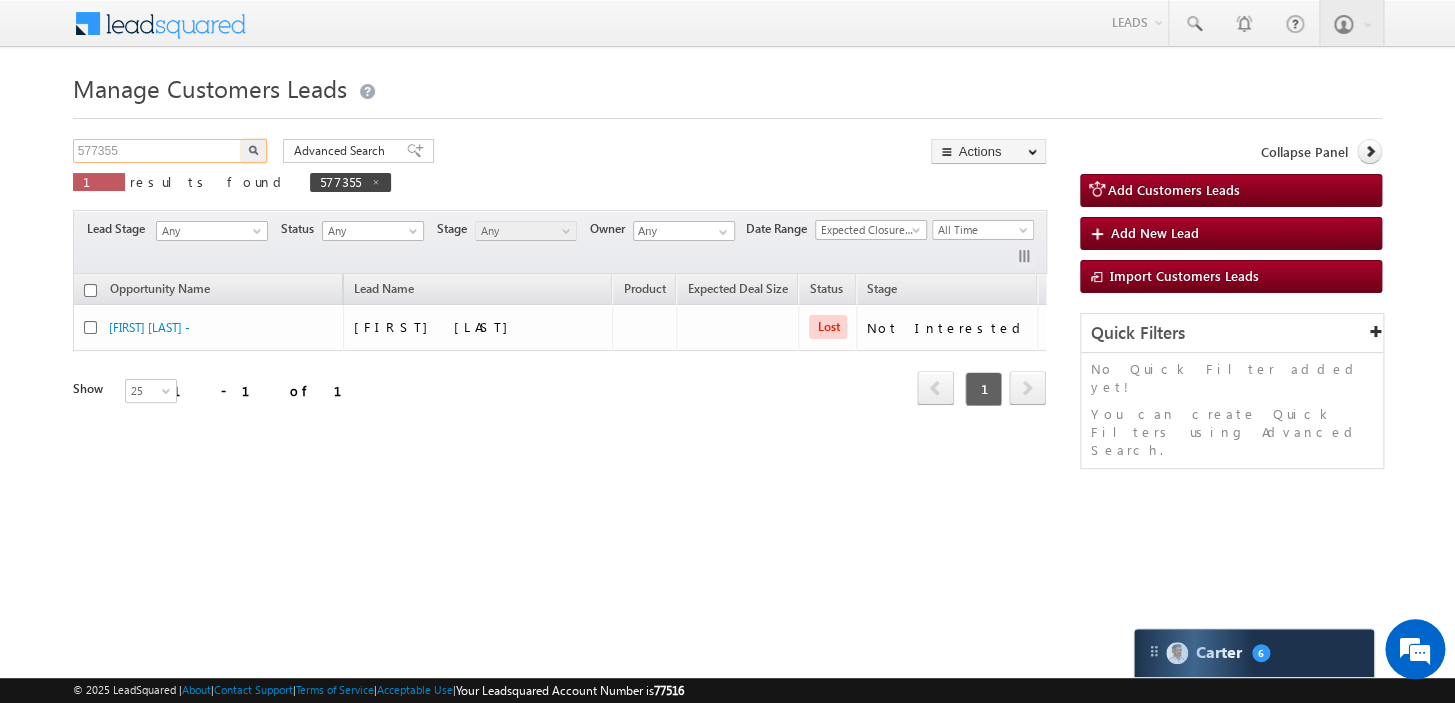 paste on "113" 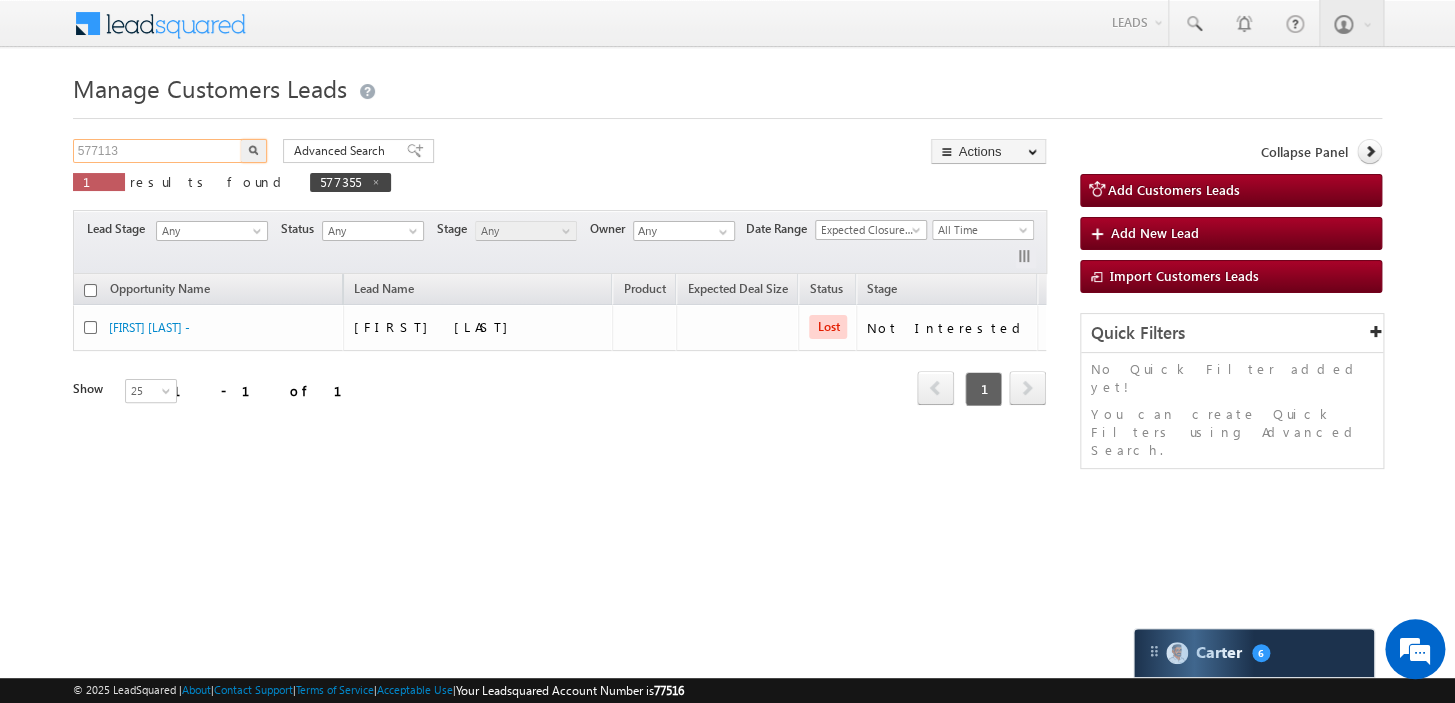 type on "577113" 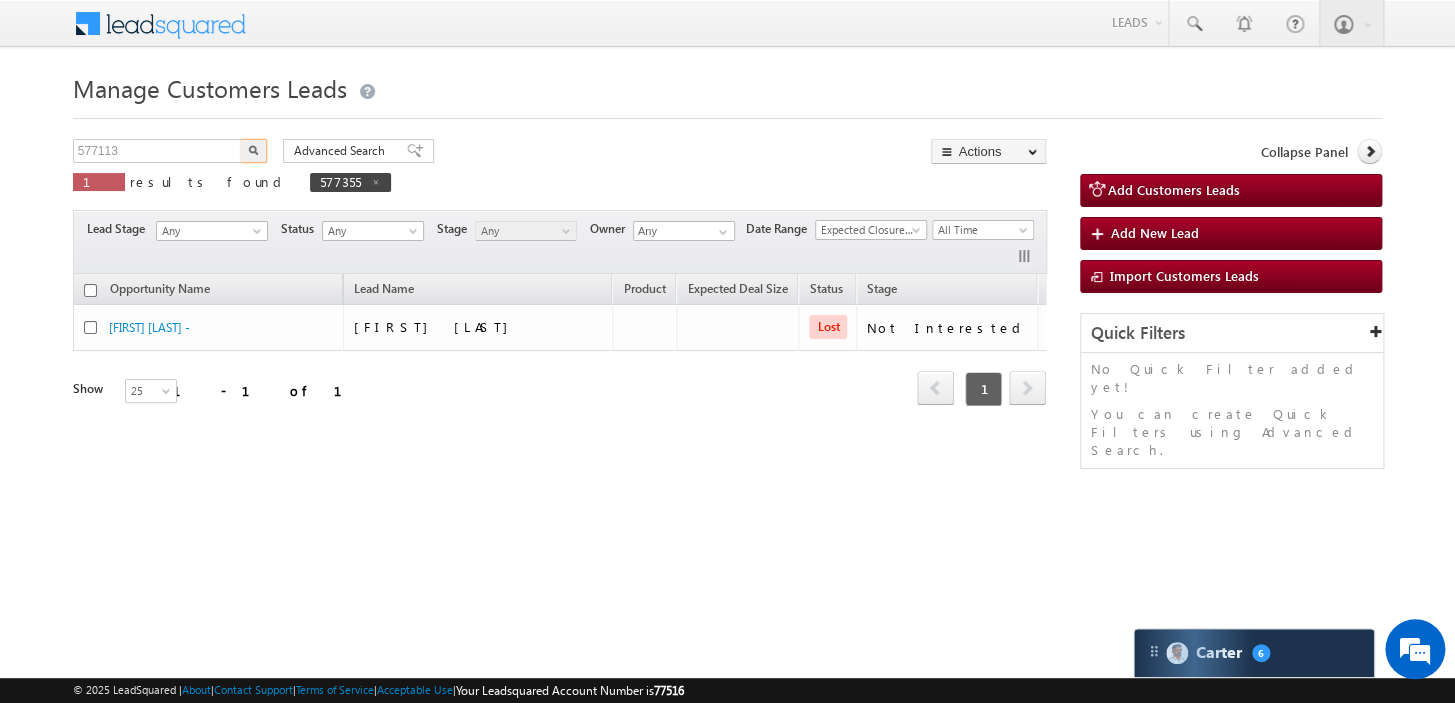 click at bounding box center [254, 151] 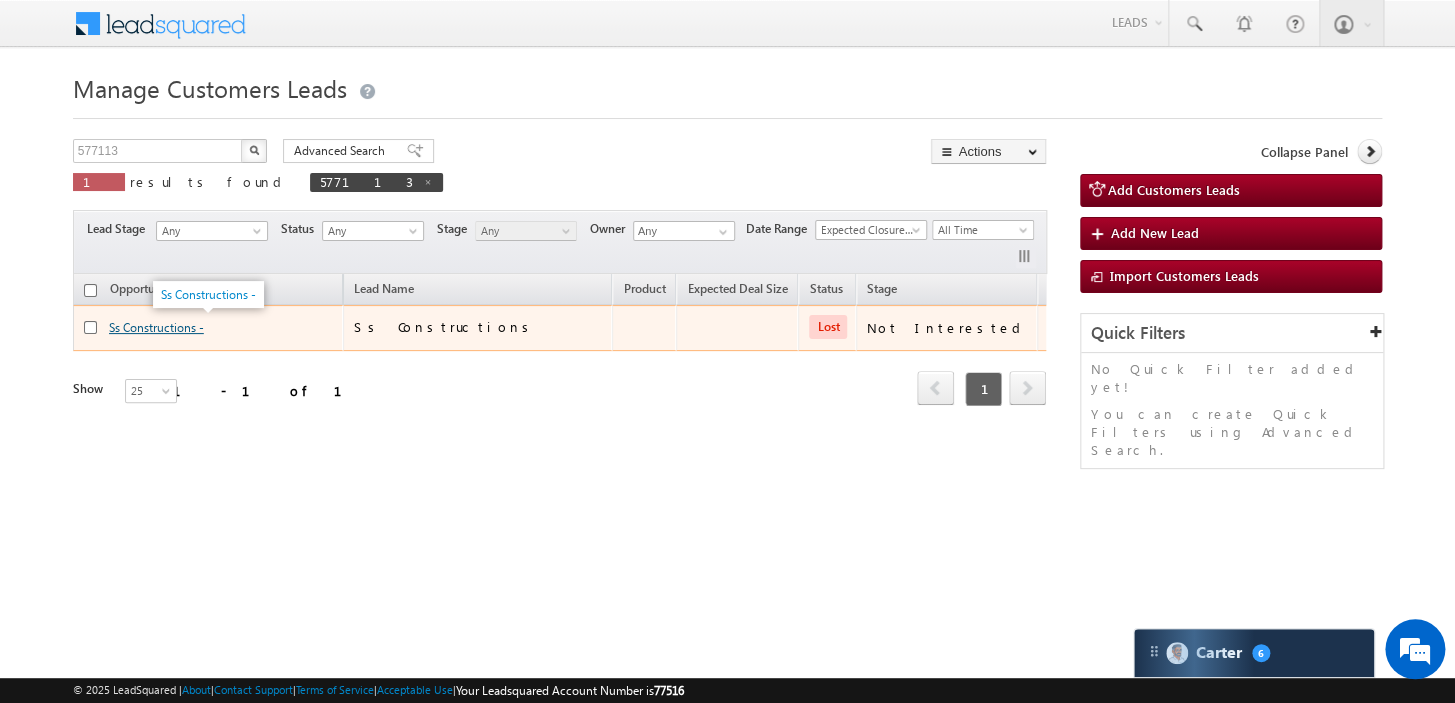 click on "Ss Constructions  -" at bounding box center (156, 327) 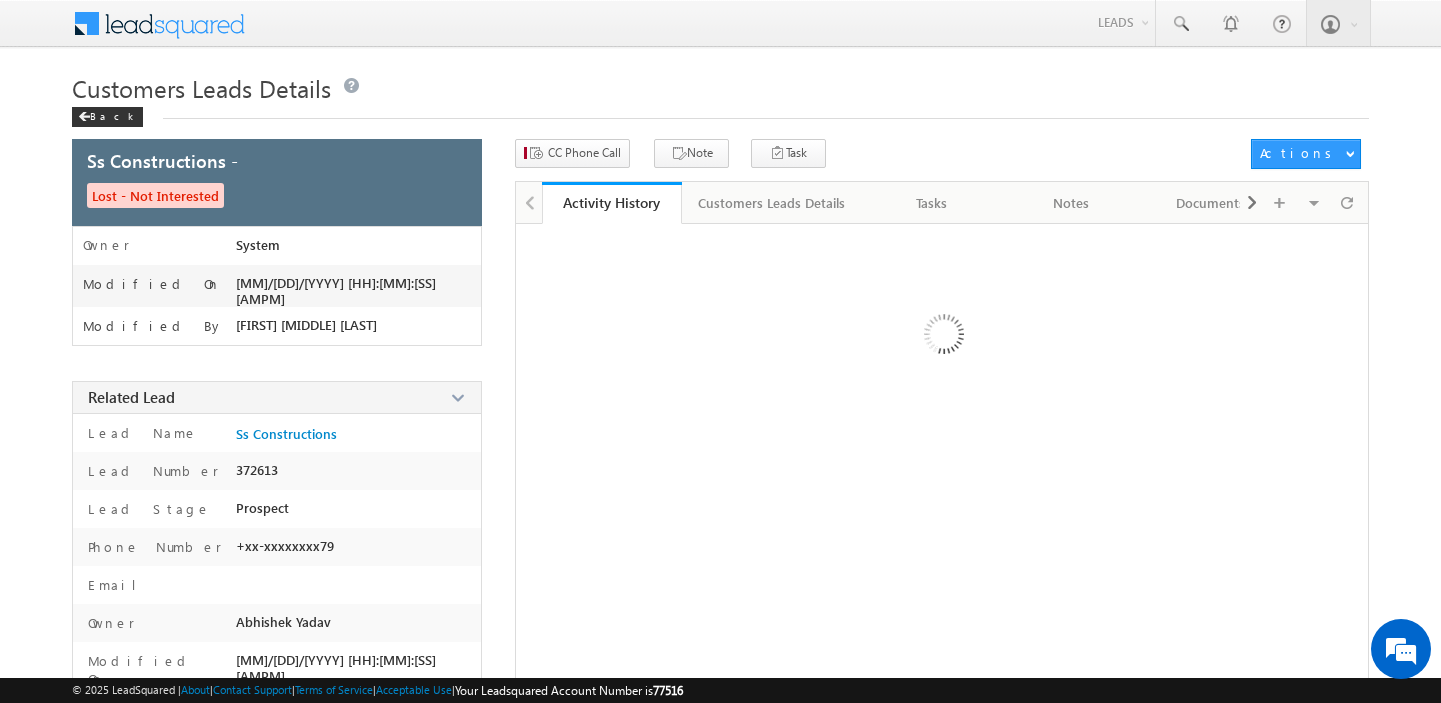 scroll, scrollTop: 0, scrollLeft: 0, axis: both 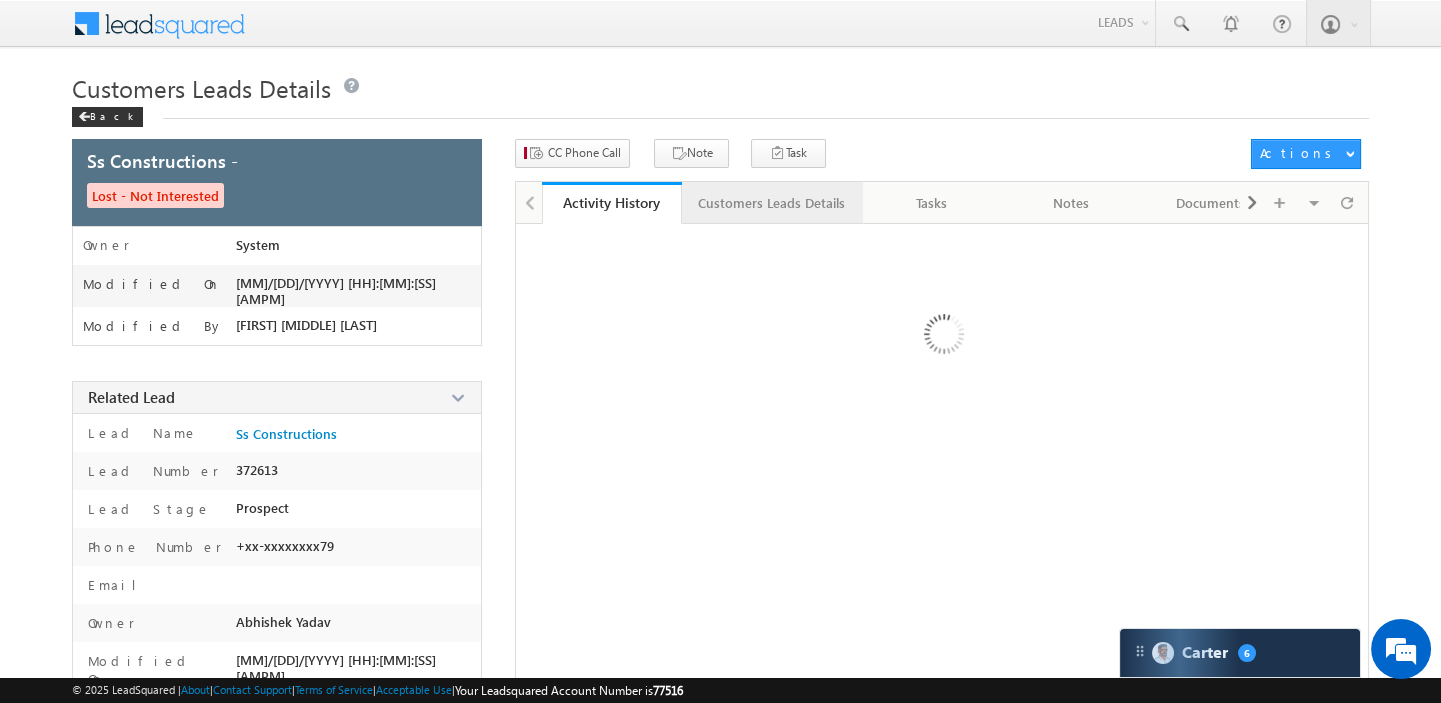 click on "Customers Leads Details" at bounding box center (771, 203) 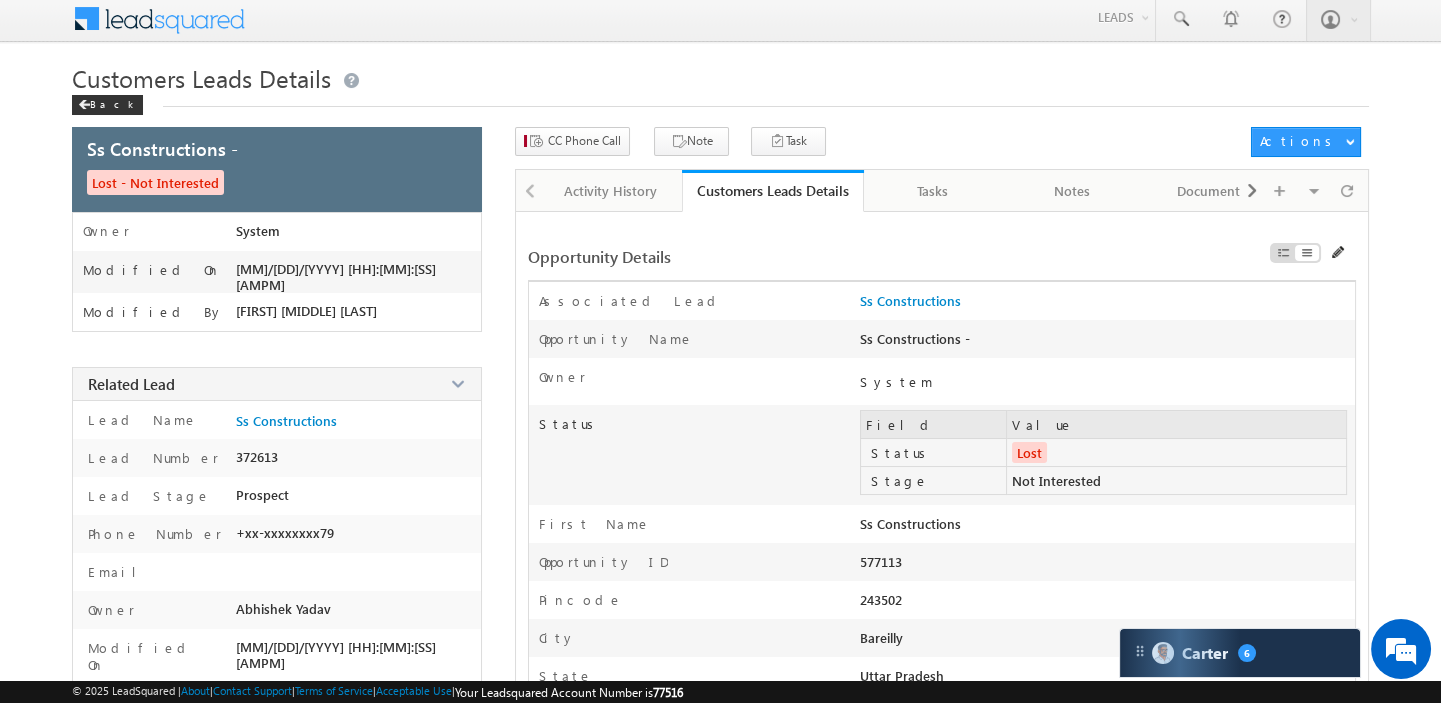scroll, scrollTop: 0, scrollLeft: 0, axis: both 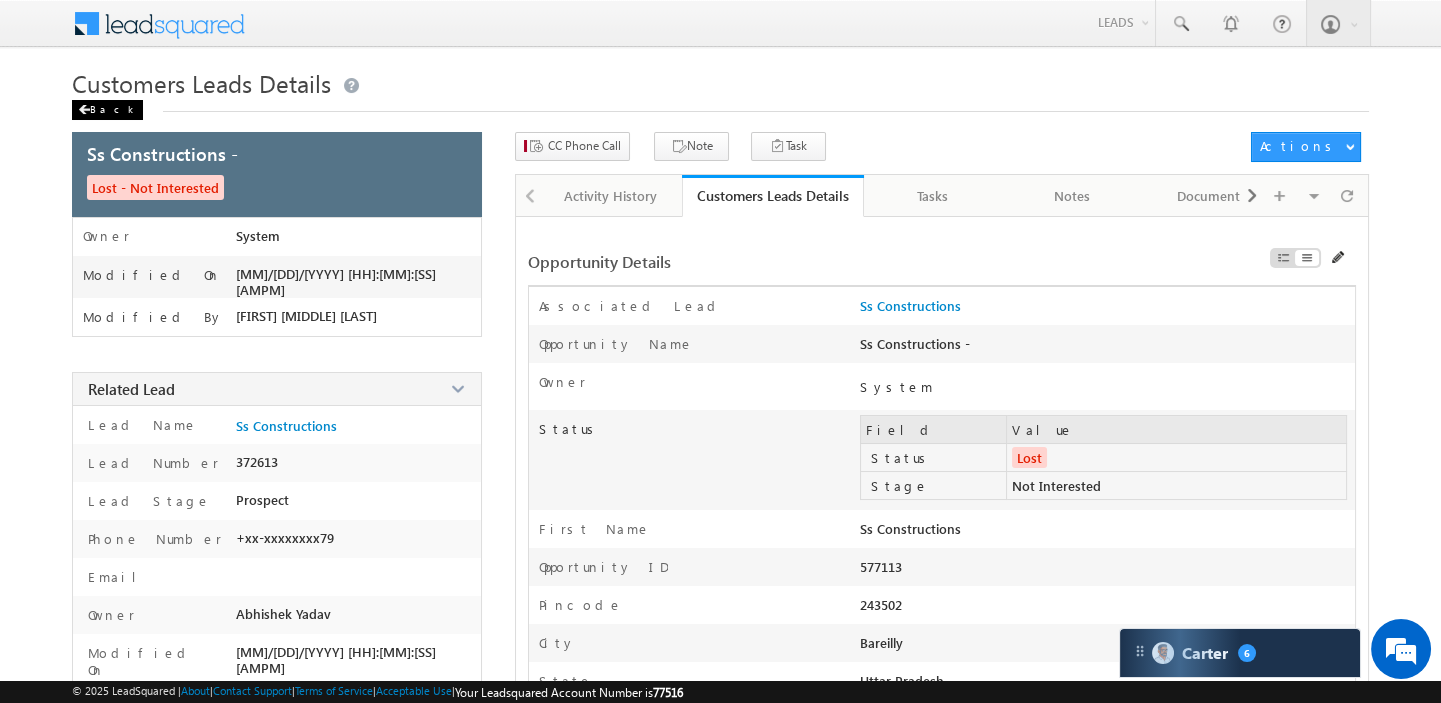 click on "Back" at bounding box center [107, 110] 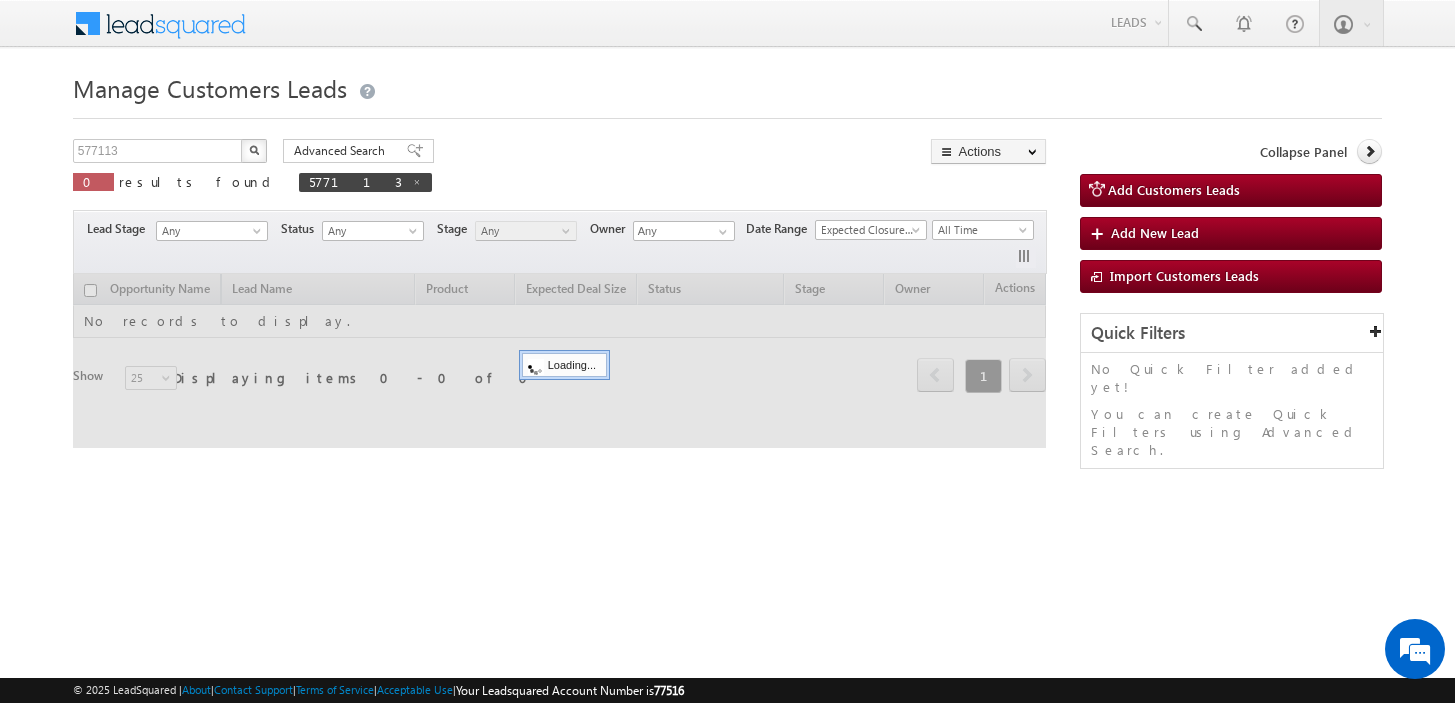 scroll, scrollTop: 0, scrollLeft: 0, axis: both 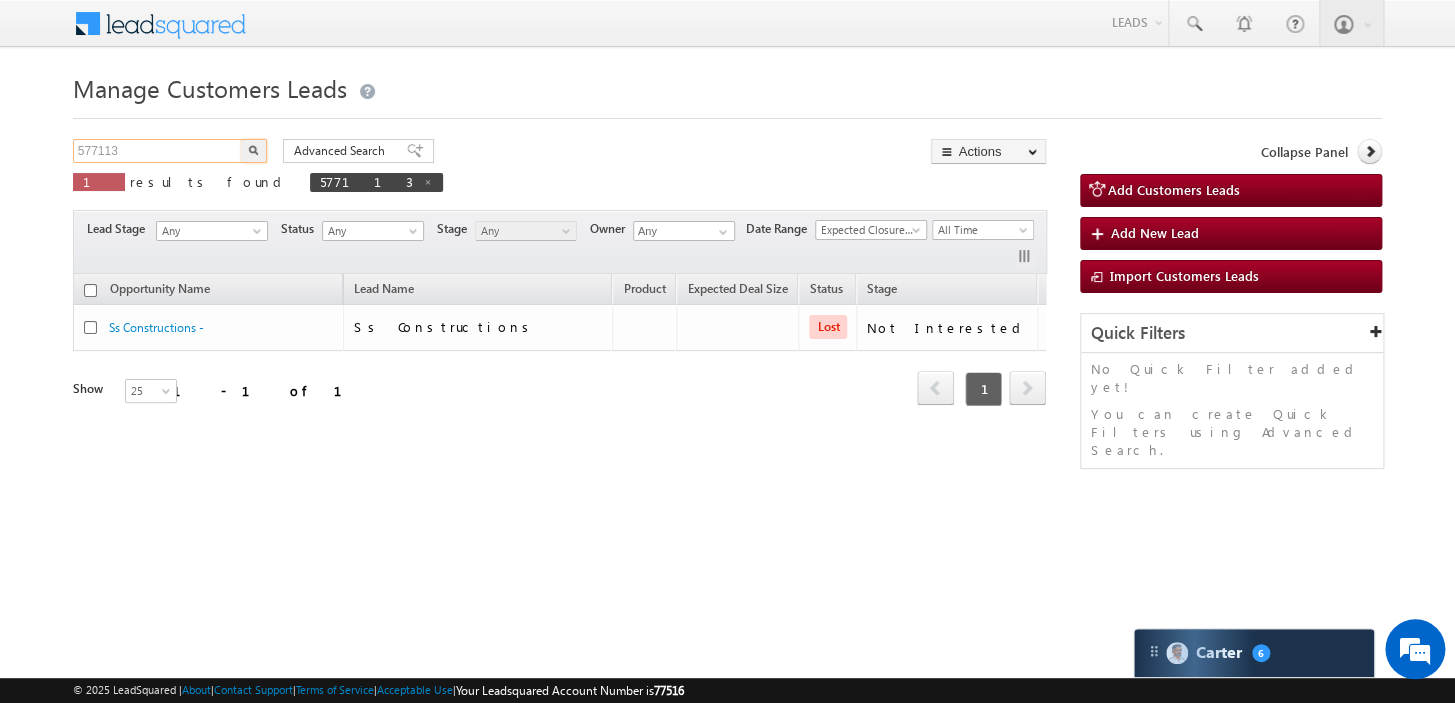 click on "577113" at bounding box center [158, 151] 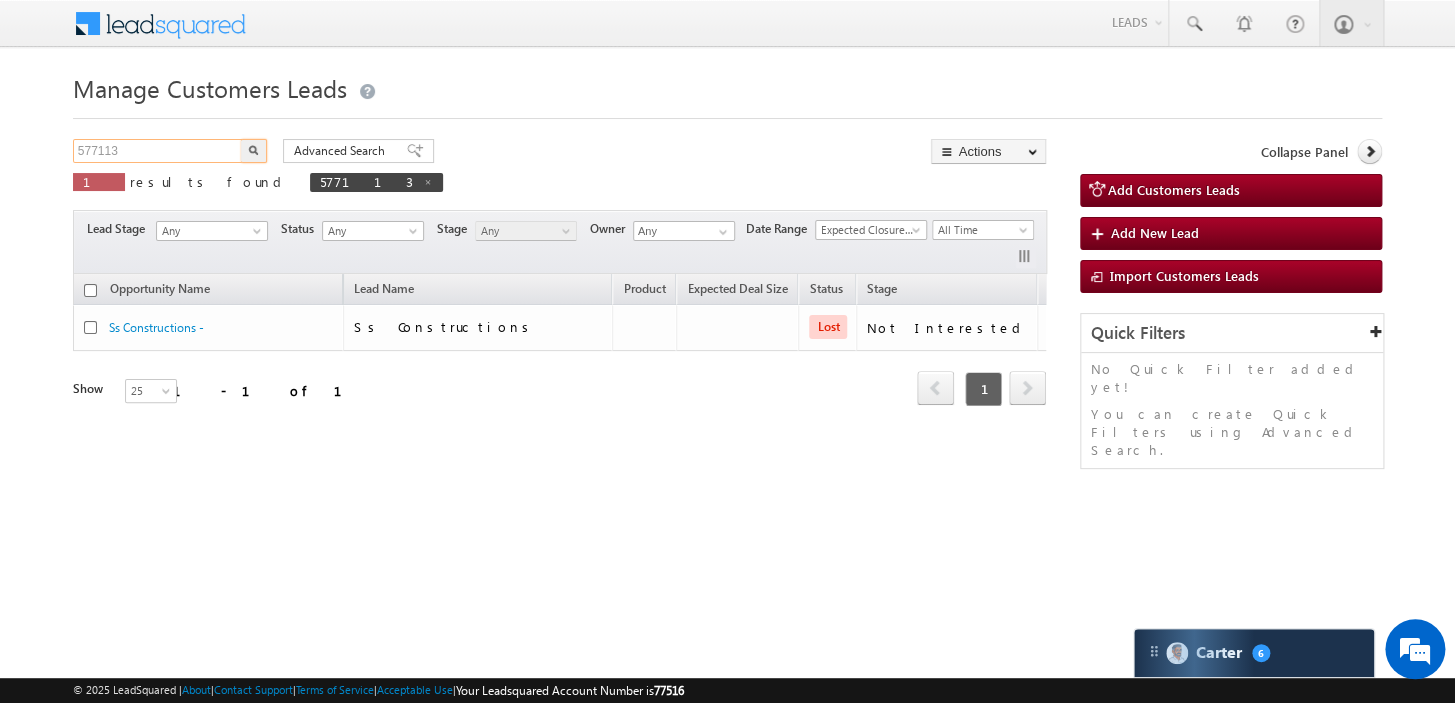 click on "577113" at bounding box center [158, 151] 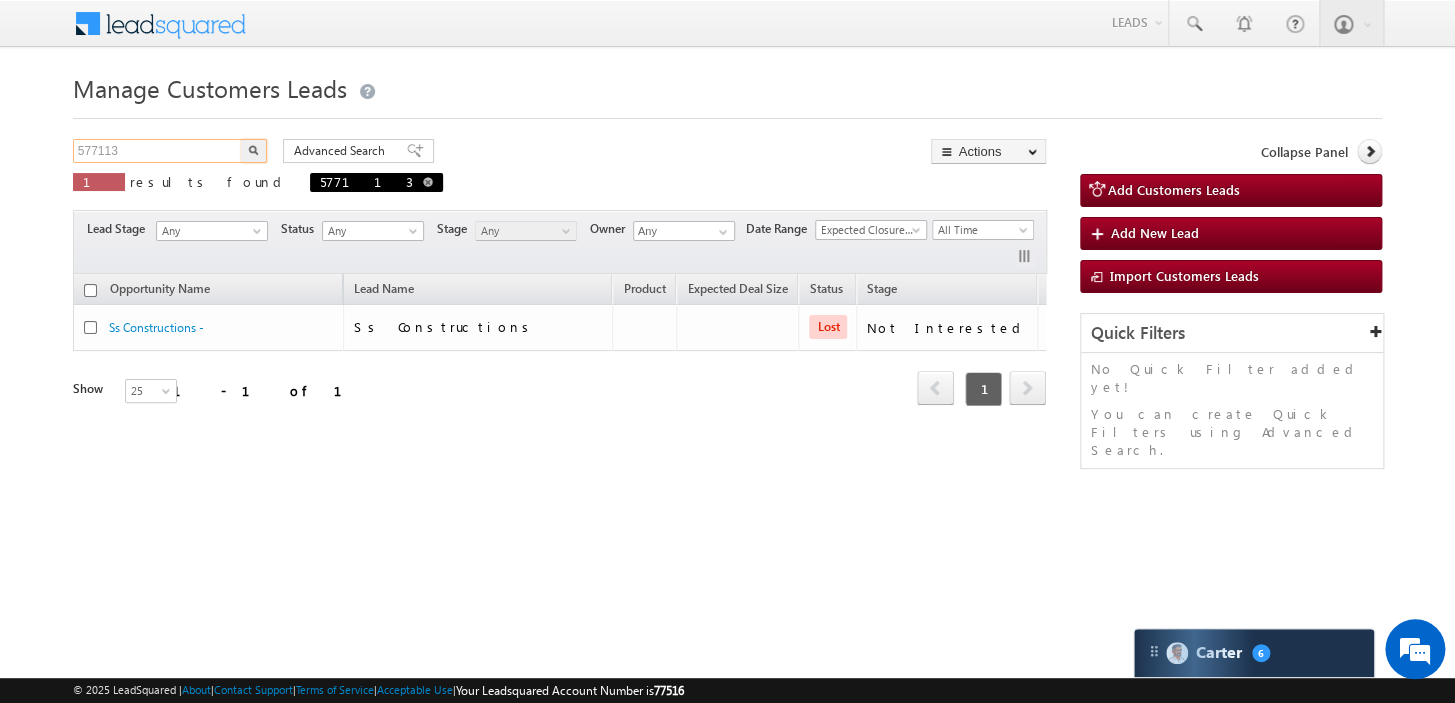 paste on "9206" 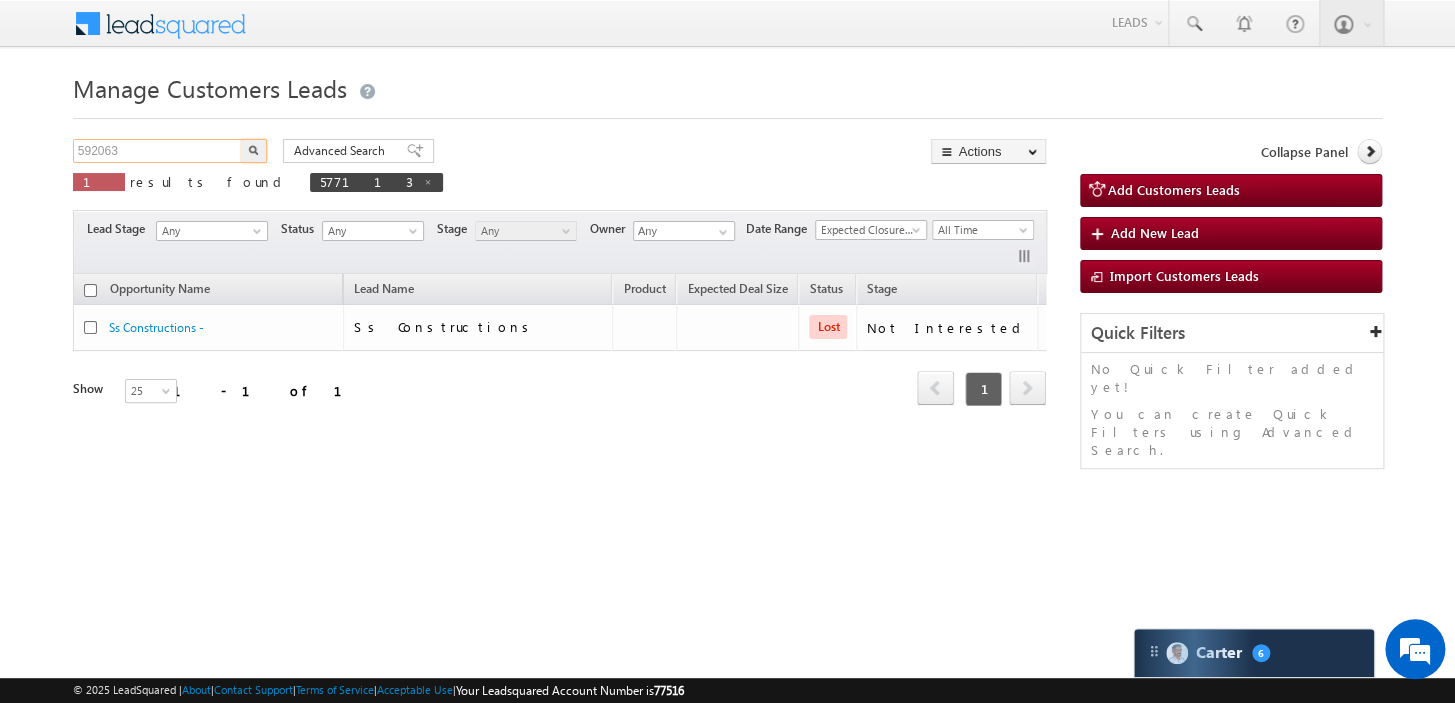 type on "592063" 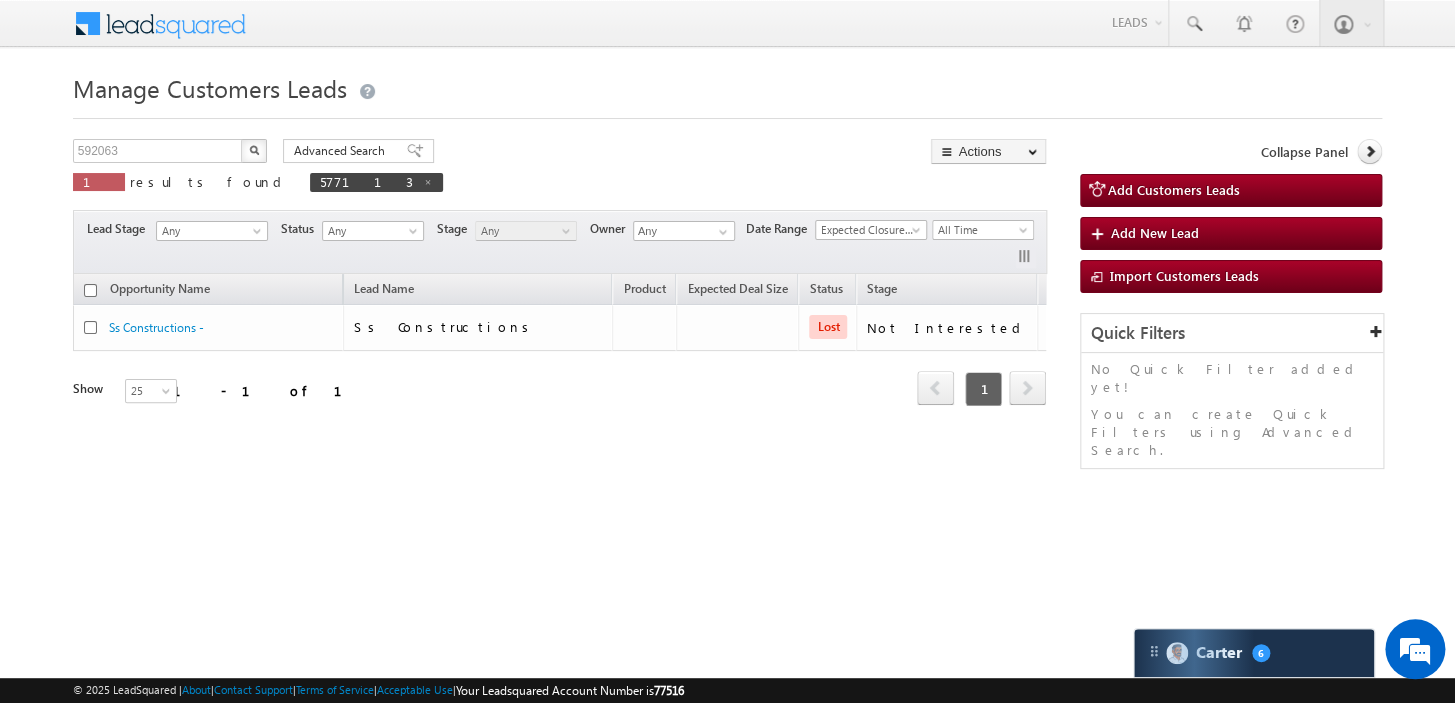 click at bounding box center [254, 151] 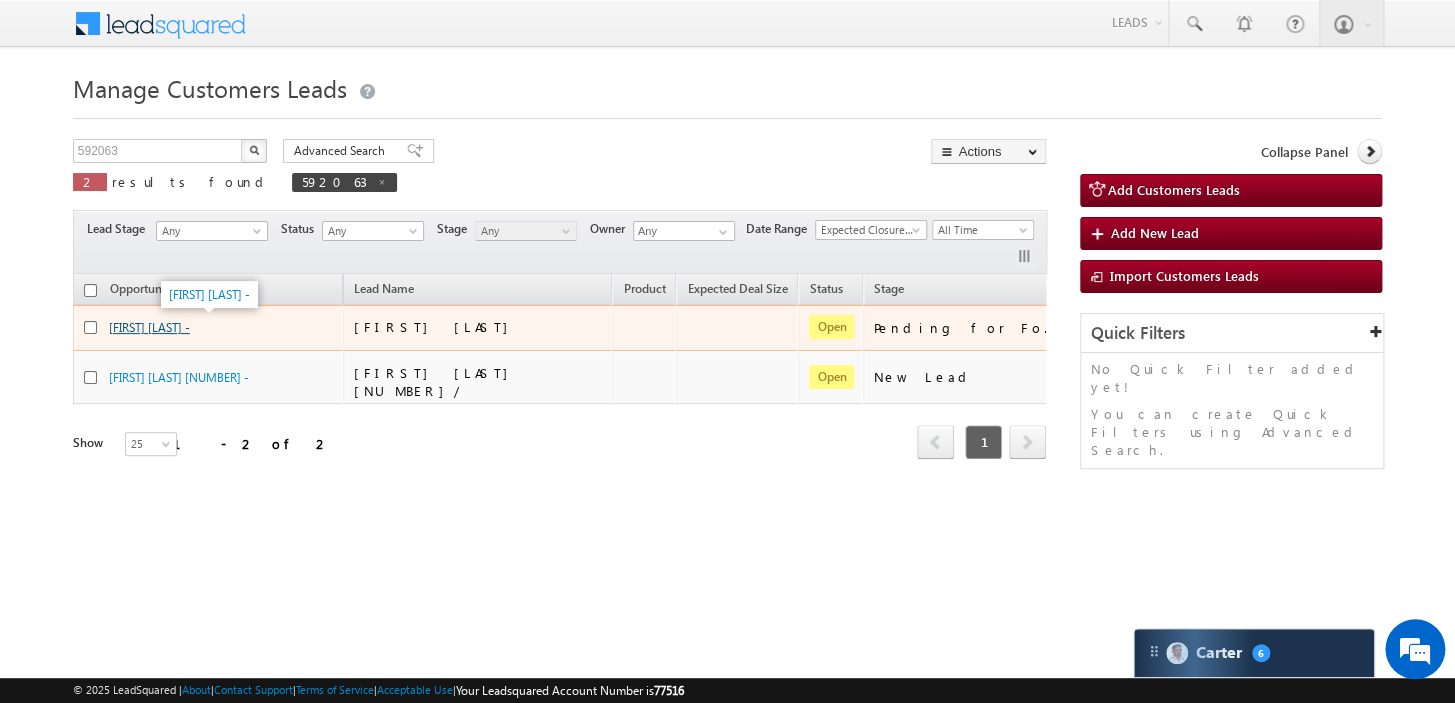 click on "Ashish Kumar  -" at bounding box center (149, 327) 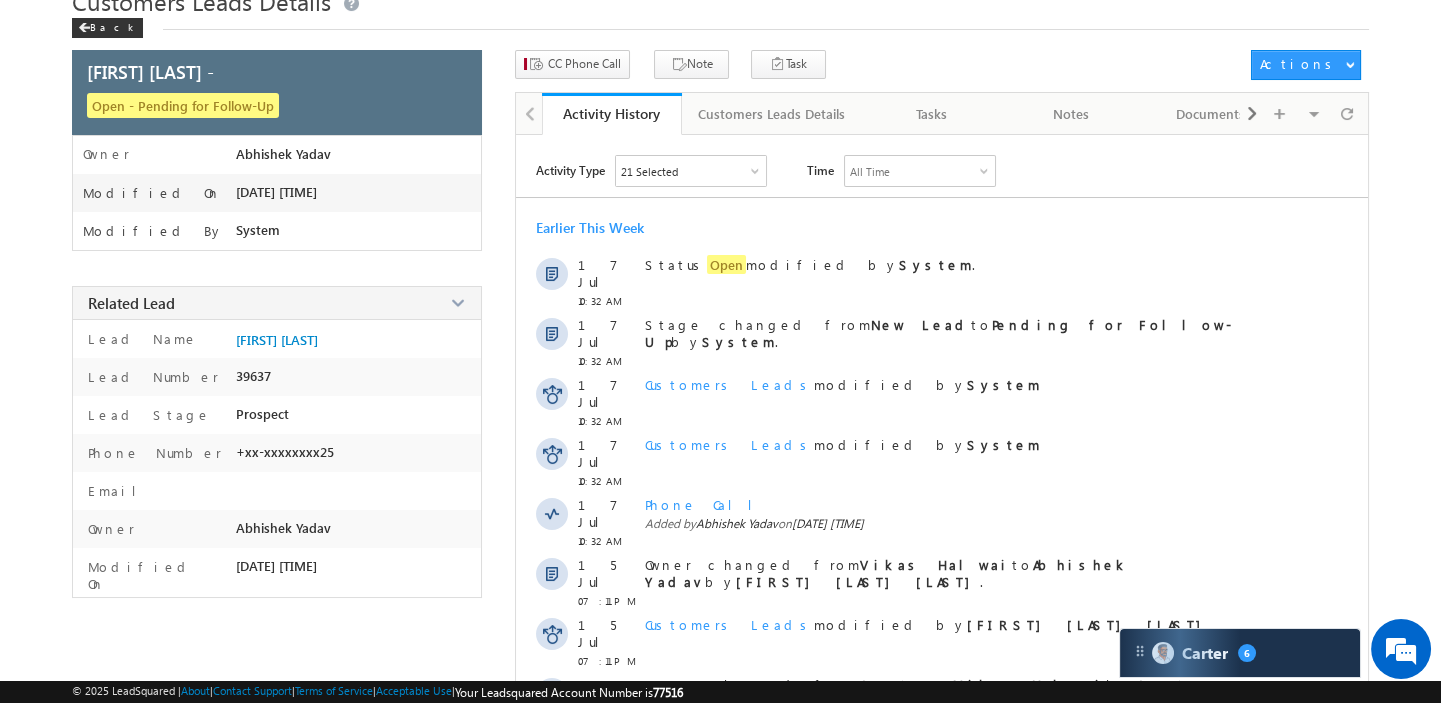 scroll, scrollTop: 77, scrollLeft: 0, axis: vertical 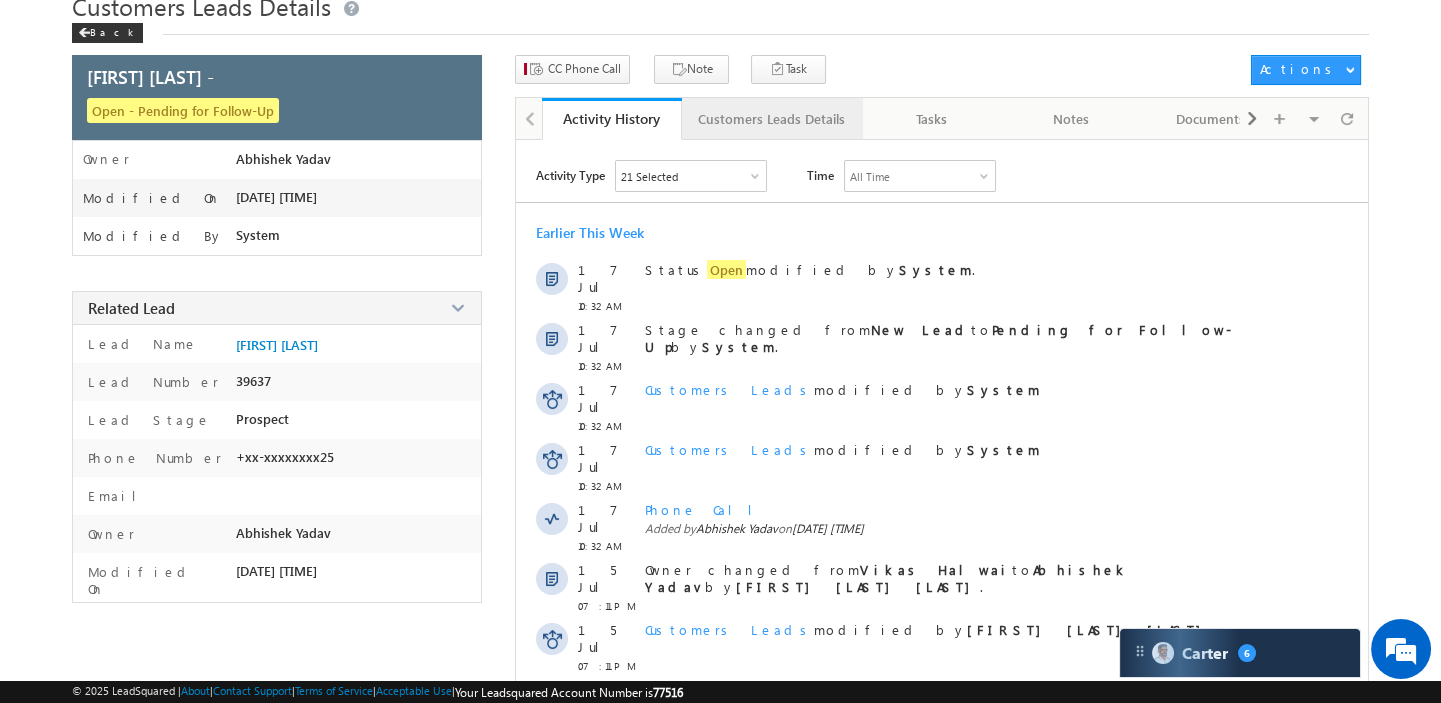 click on "Customers Leads Details" at bounding box center [771, 119] 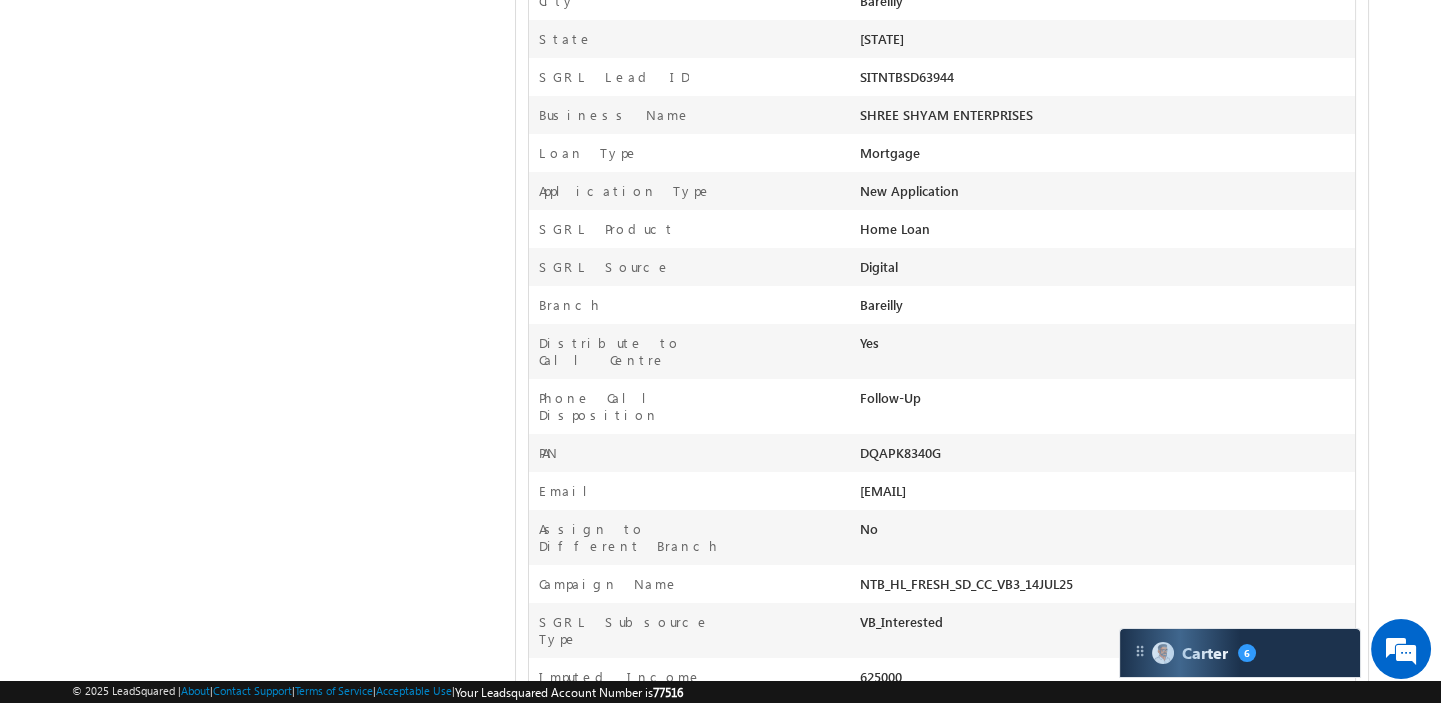 scroll, scrollTop: 895, scrollLeft: 0, axis: vertical 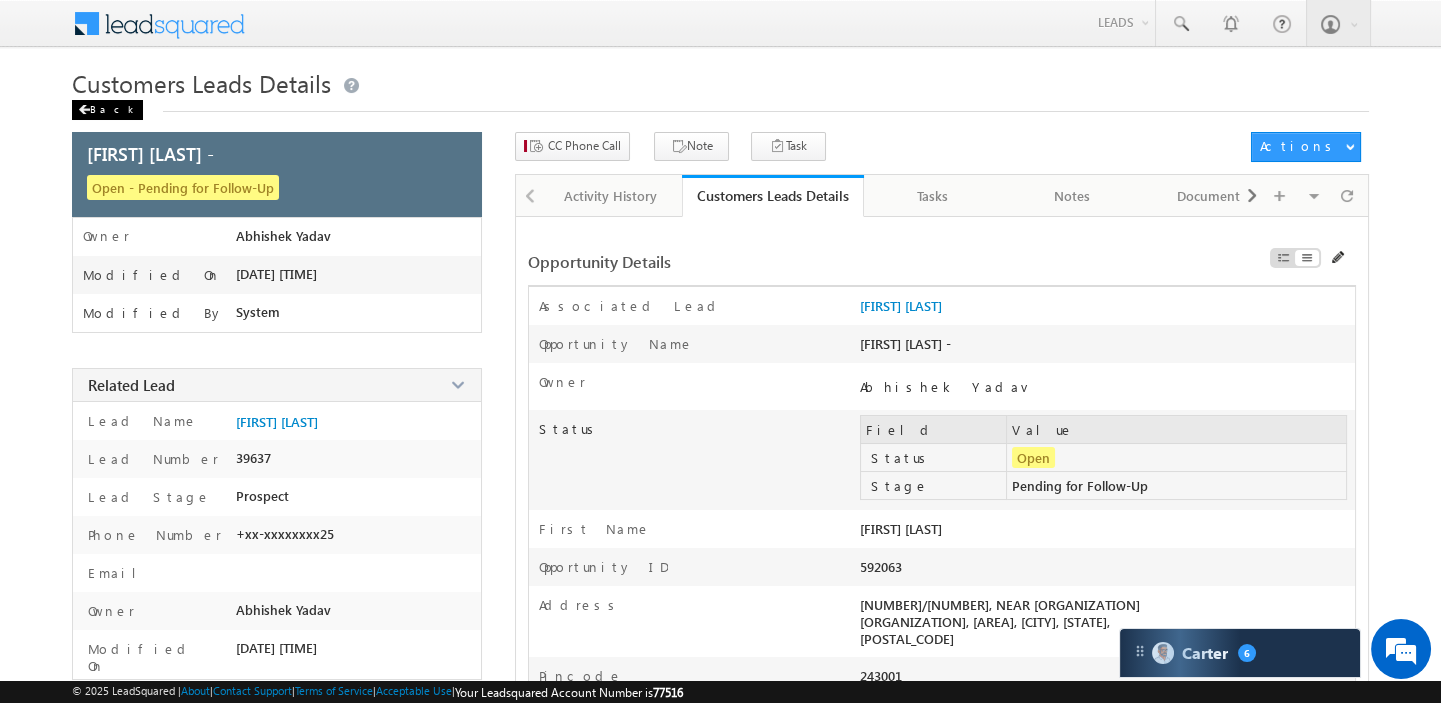 click on "Back" at bounding box center [107, 110] 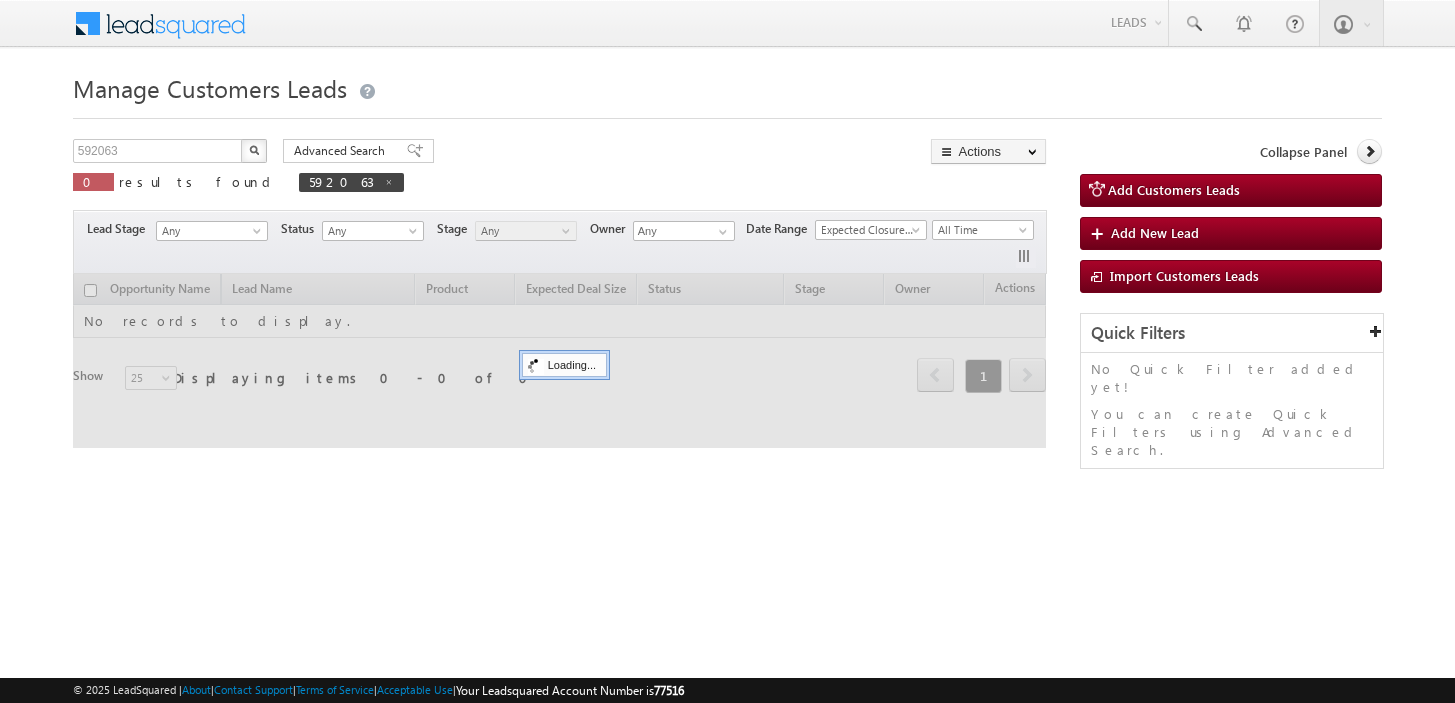 scroll, scrollTop: 0, scrollLeft: 0, axis: both 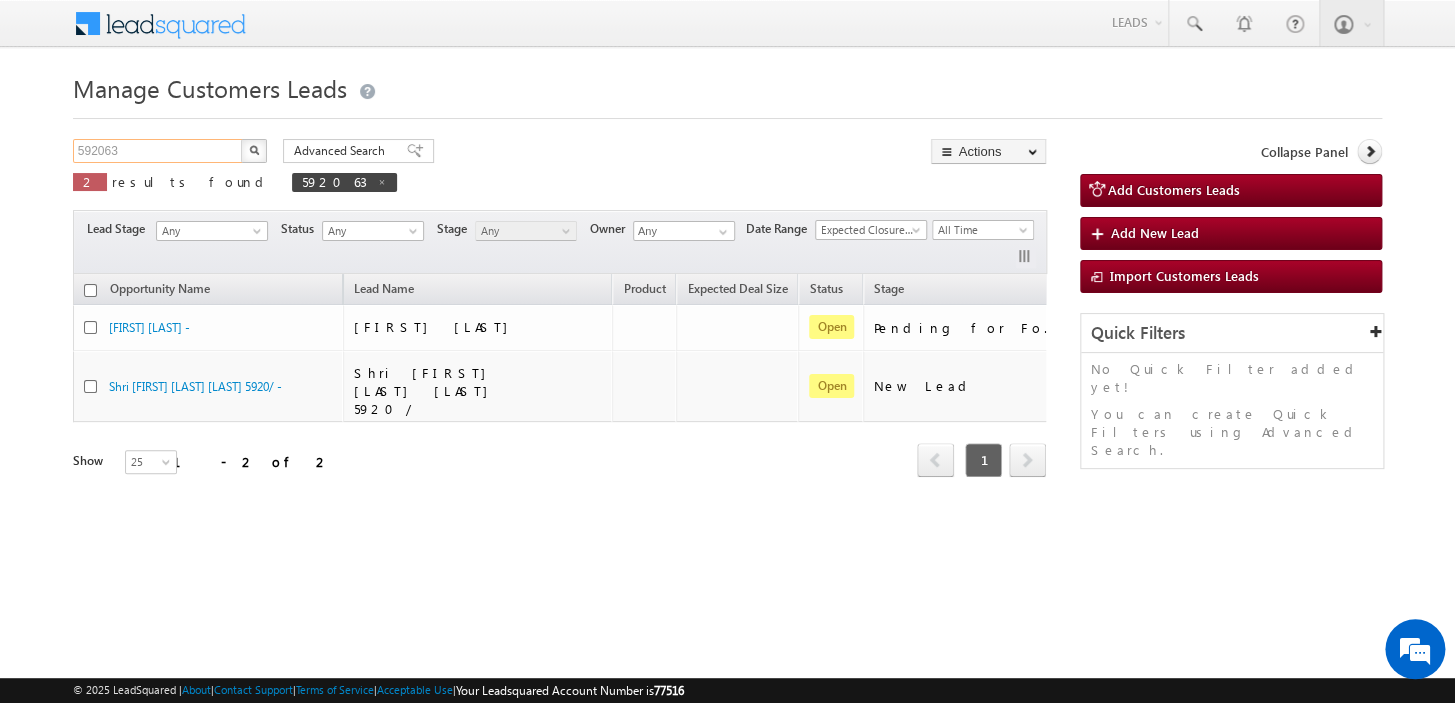 click on "592063" at bounding box center (158, 151) 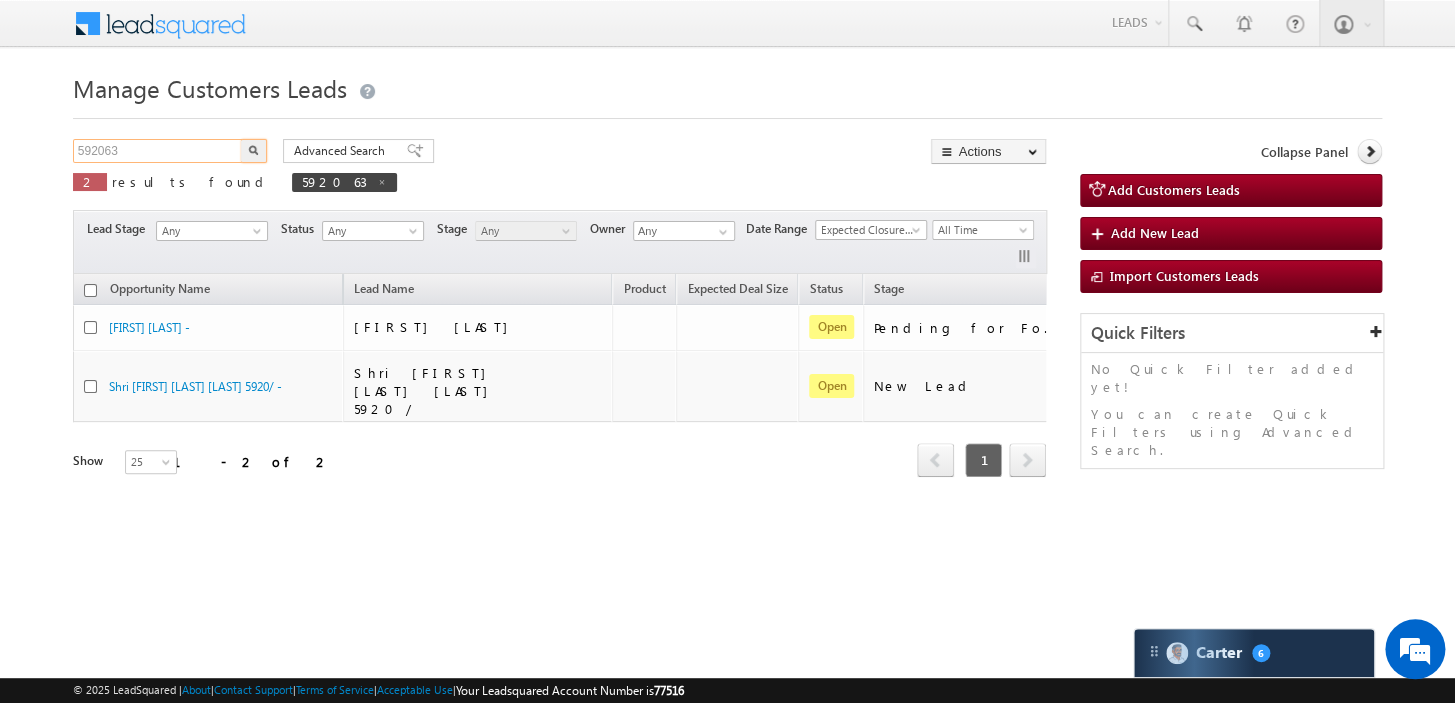 click on "592063" at bounding box center (158, 151) 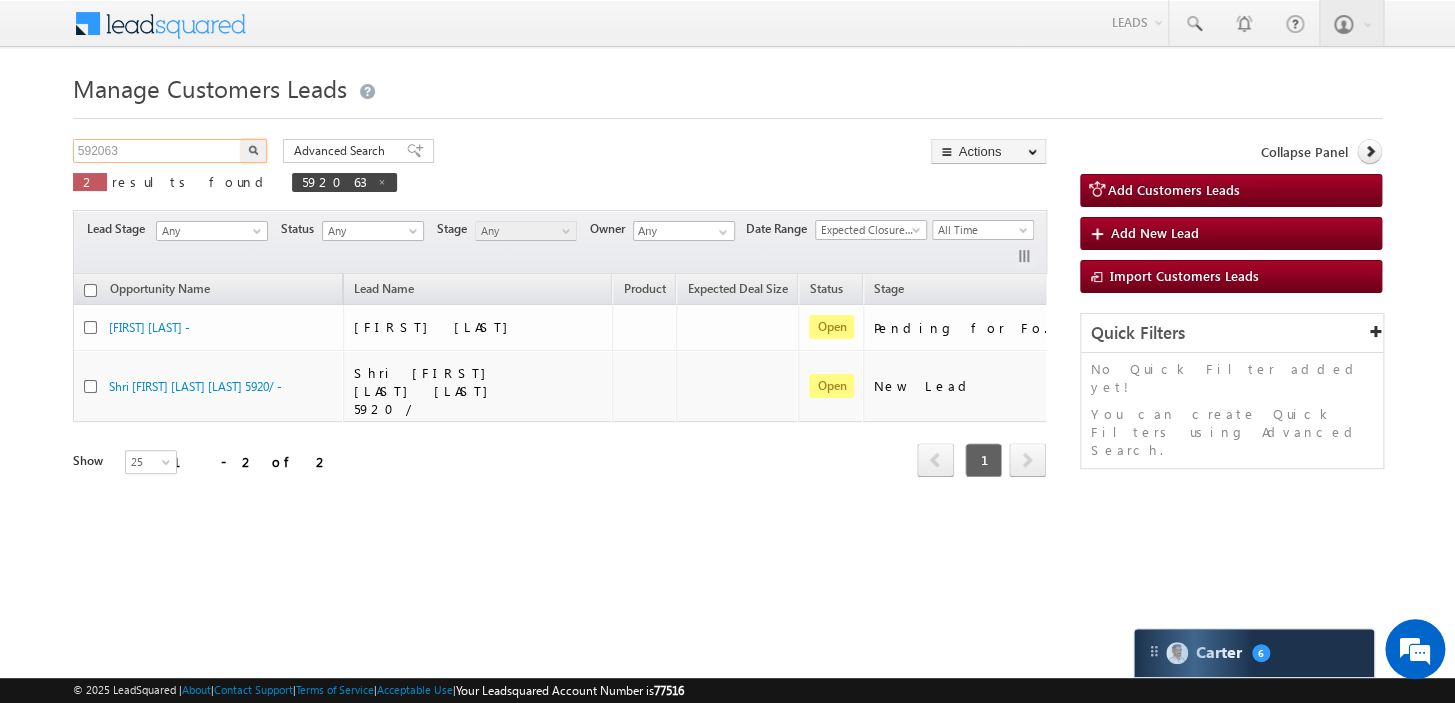paste on "614736" 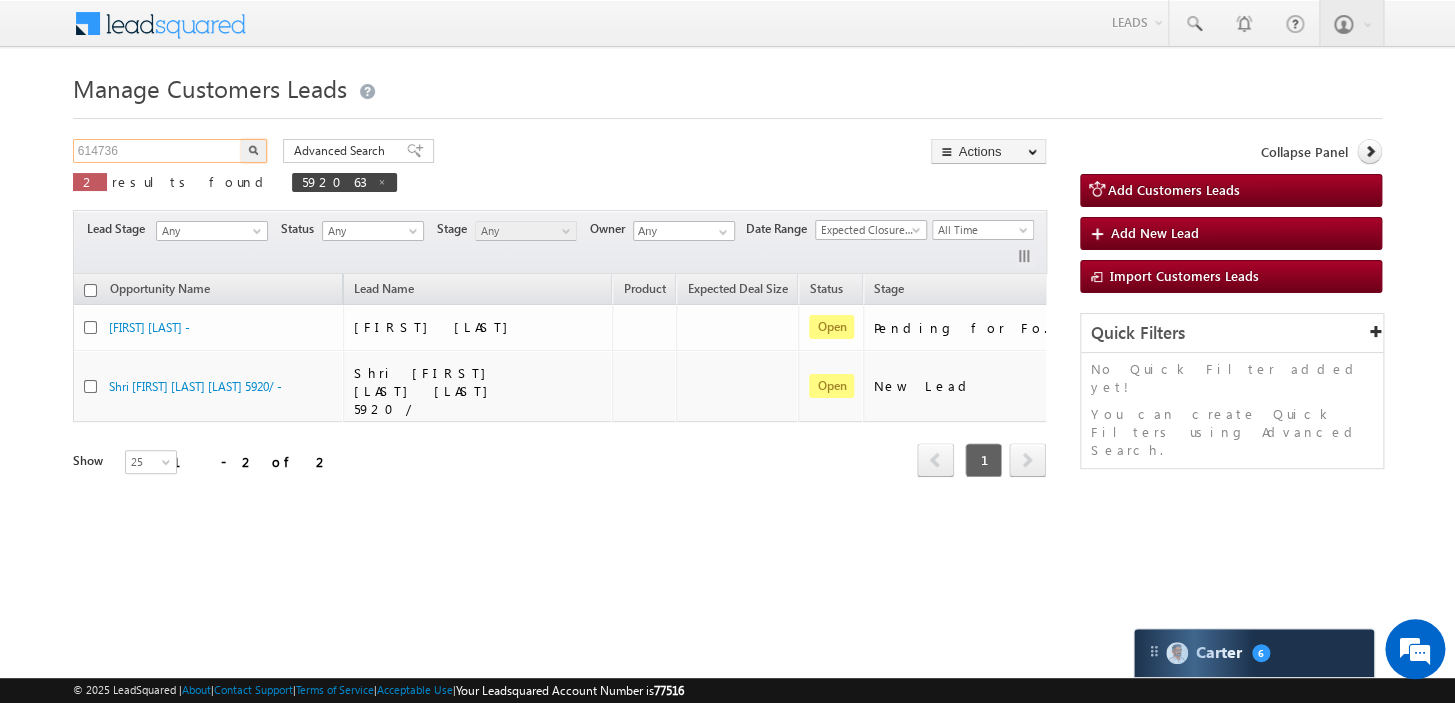 type on "614736" 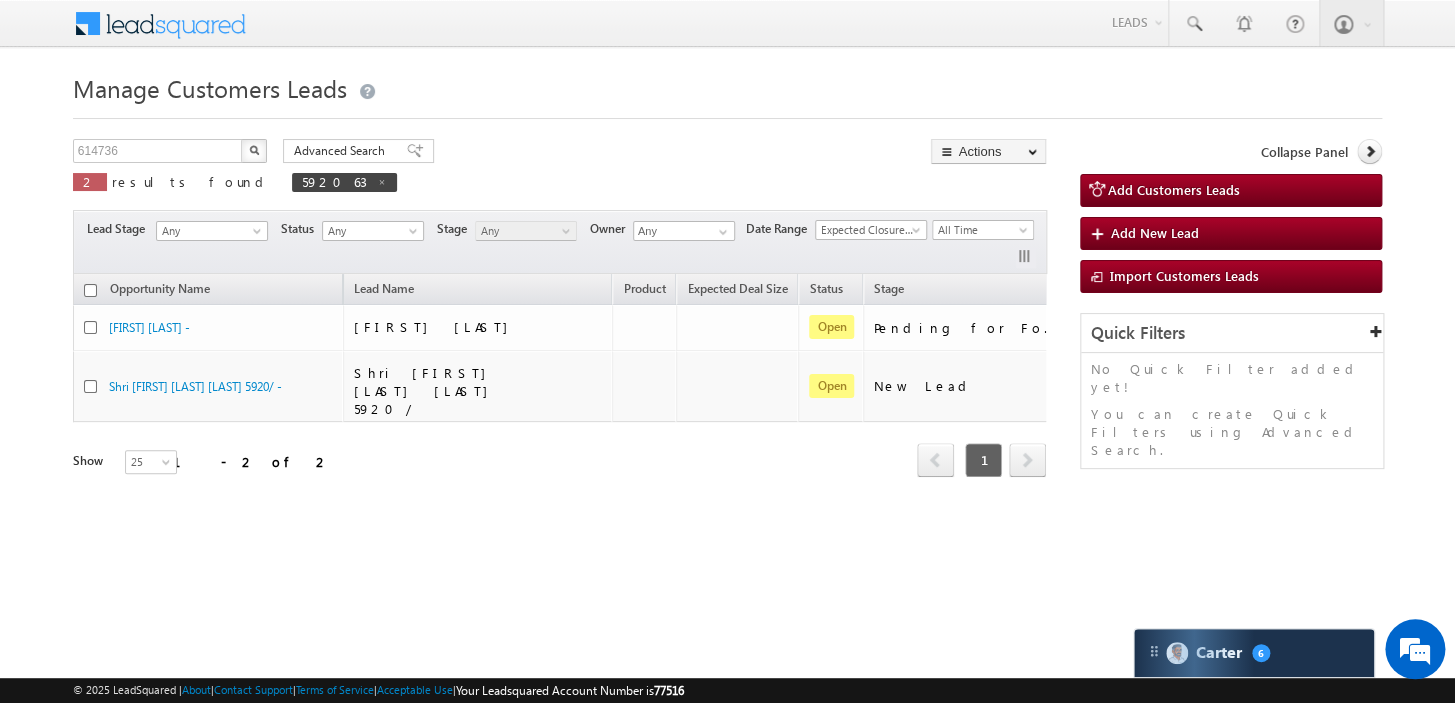 click at bounding box center (254, 150) 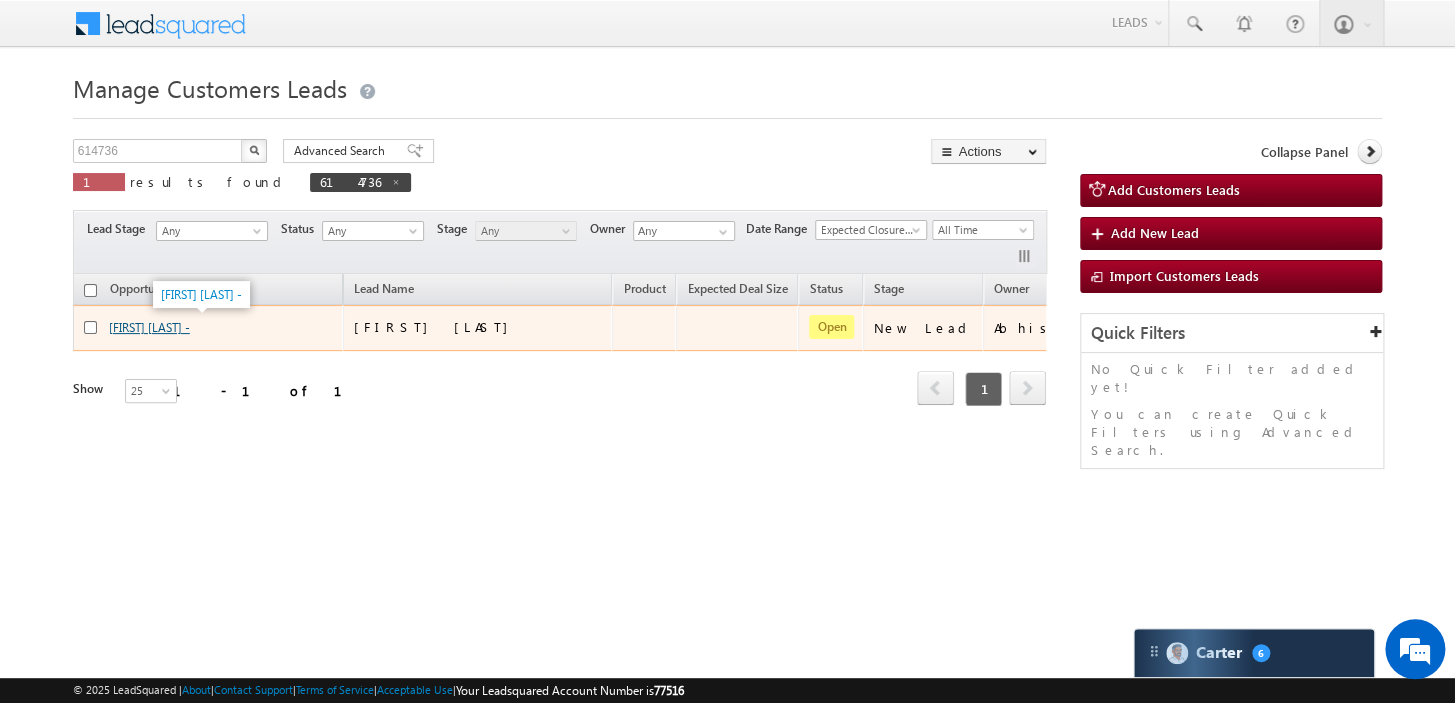 click on "[FIRST] [LAST]  -" at bounding box center (149, 327) 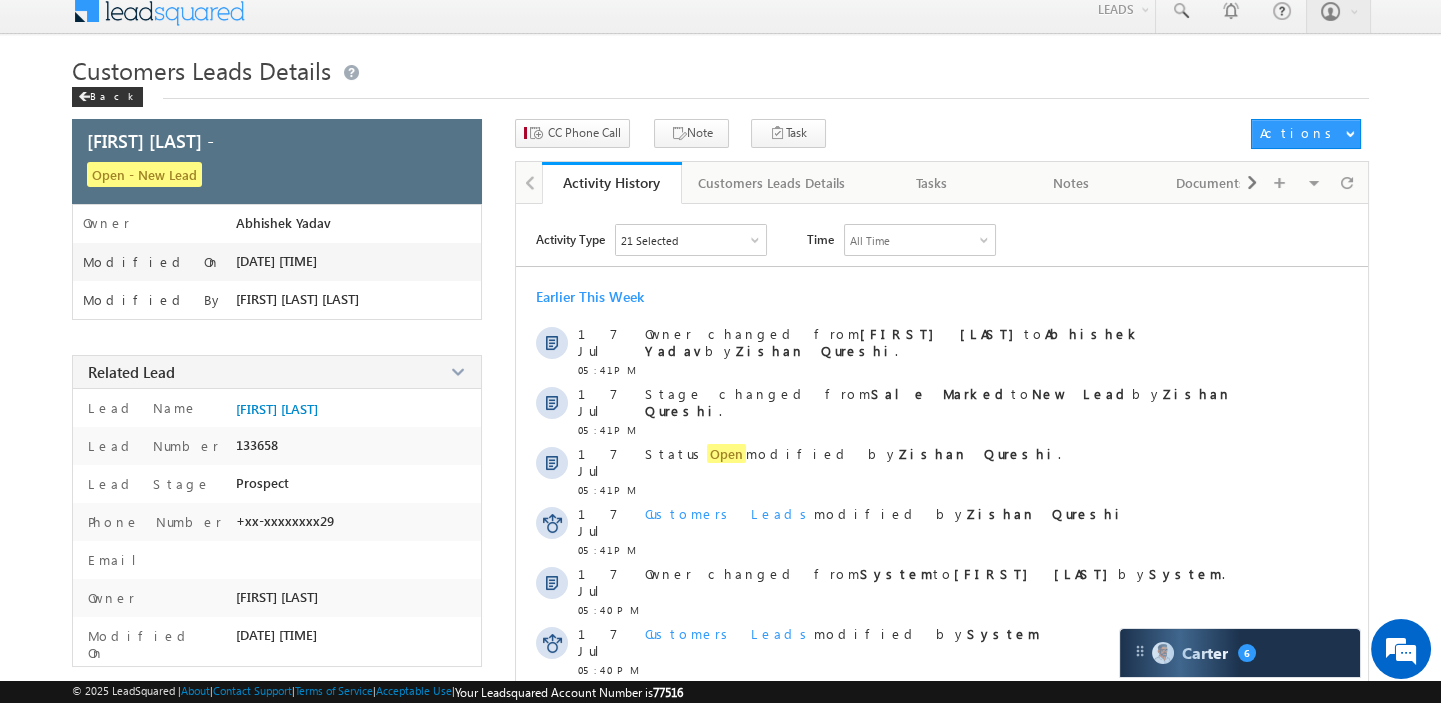 scroll, scrollTop: 0, scrollLeft: 0, axis: both 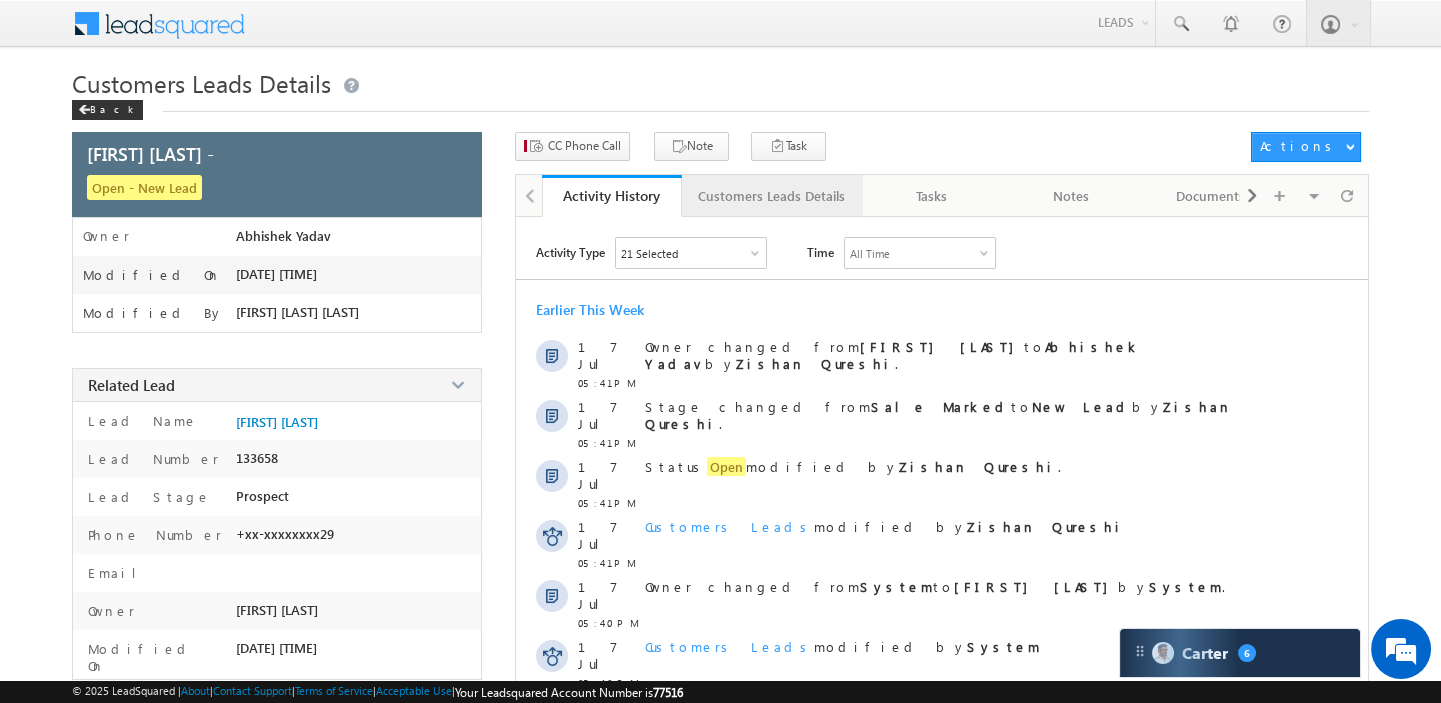 click on "Customers Leads Details" at bounding box center (771, 196) 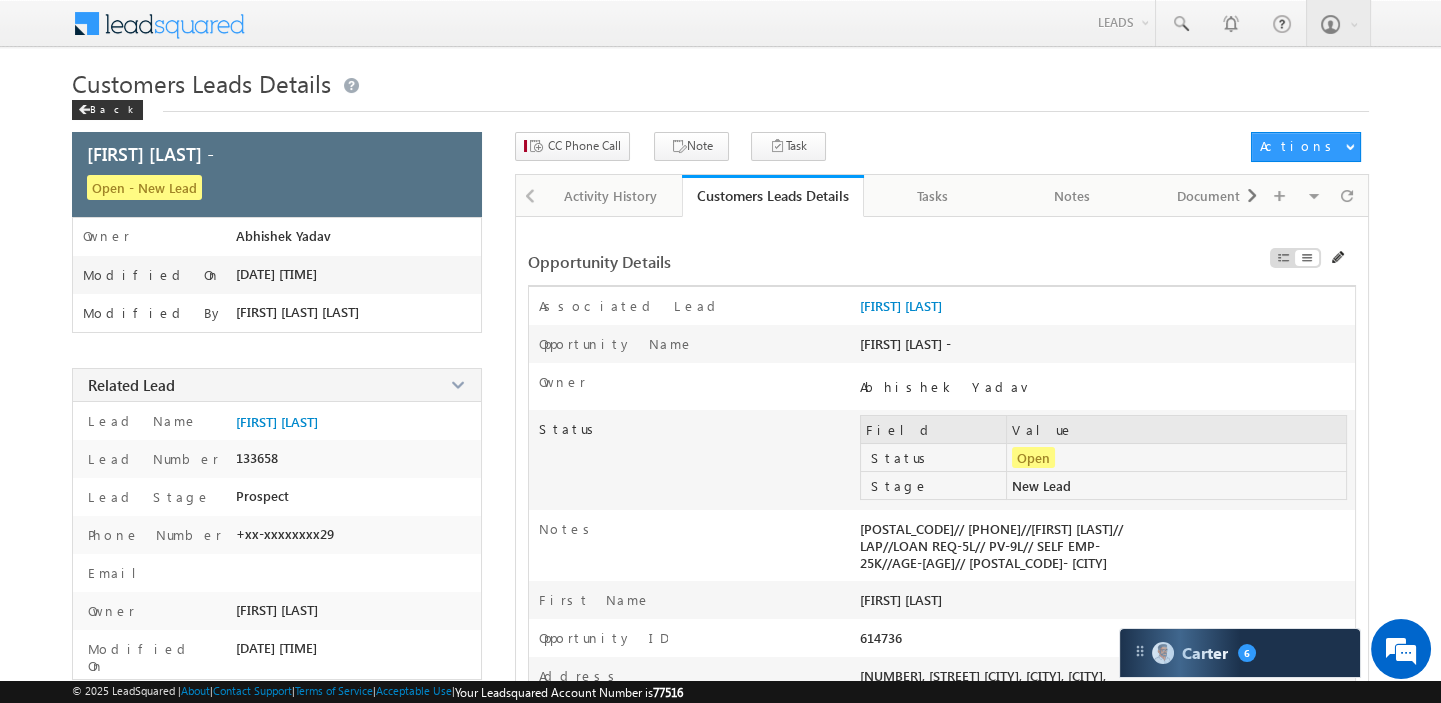 scroll, scrollTop: 0, scrollLeft: 0, axis: both 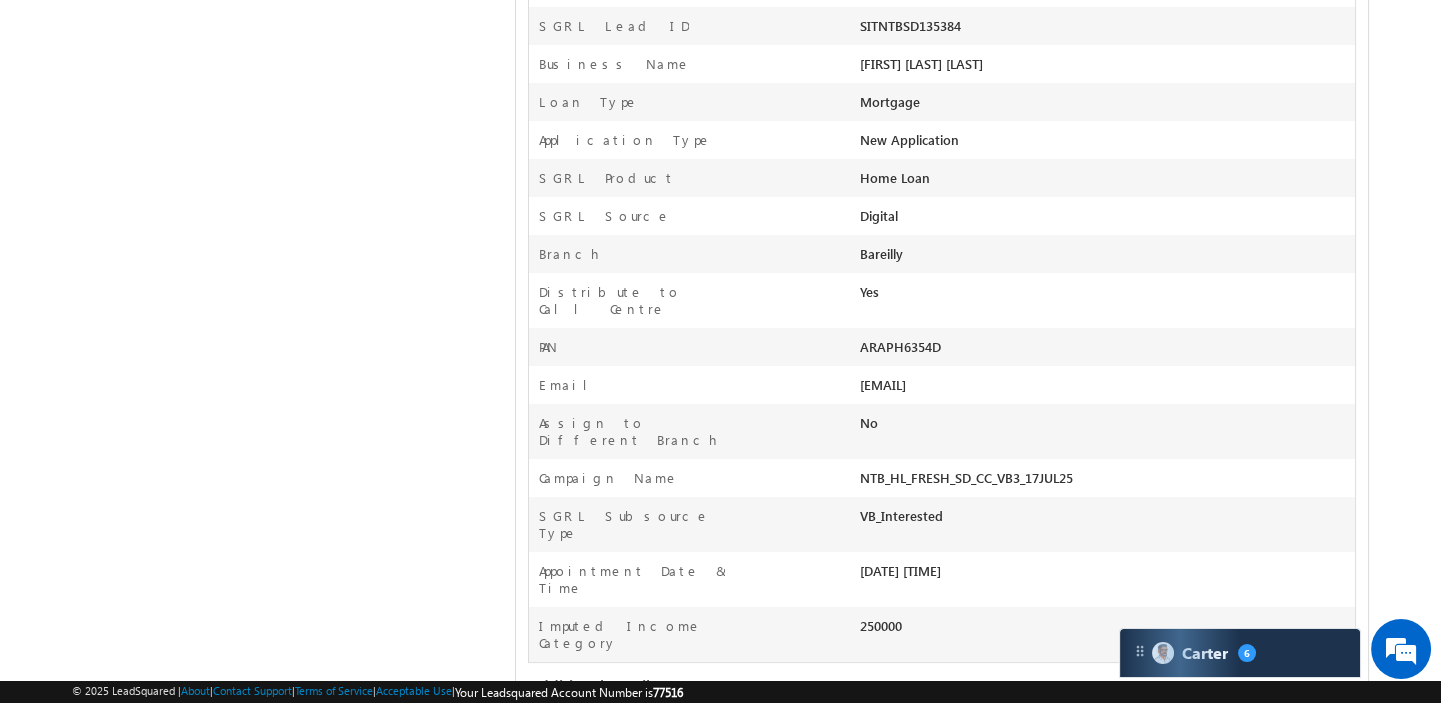drag, startPoint x: 848, startPoint y: 334, endPoint x: 945, endPoint y: 320, distance: 98.005104 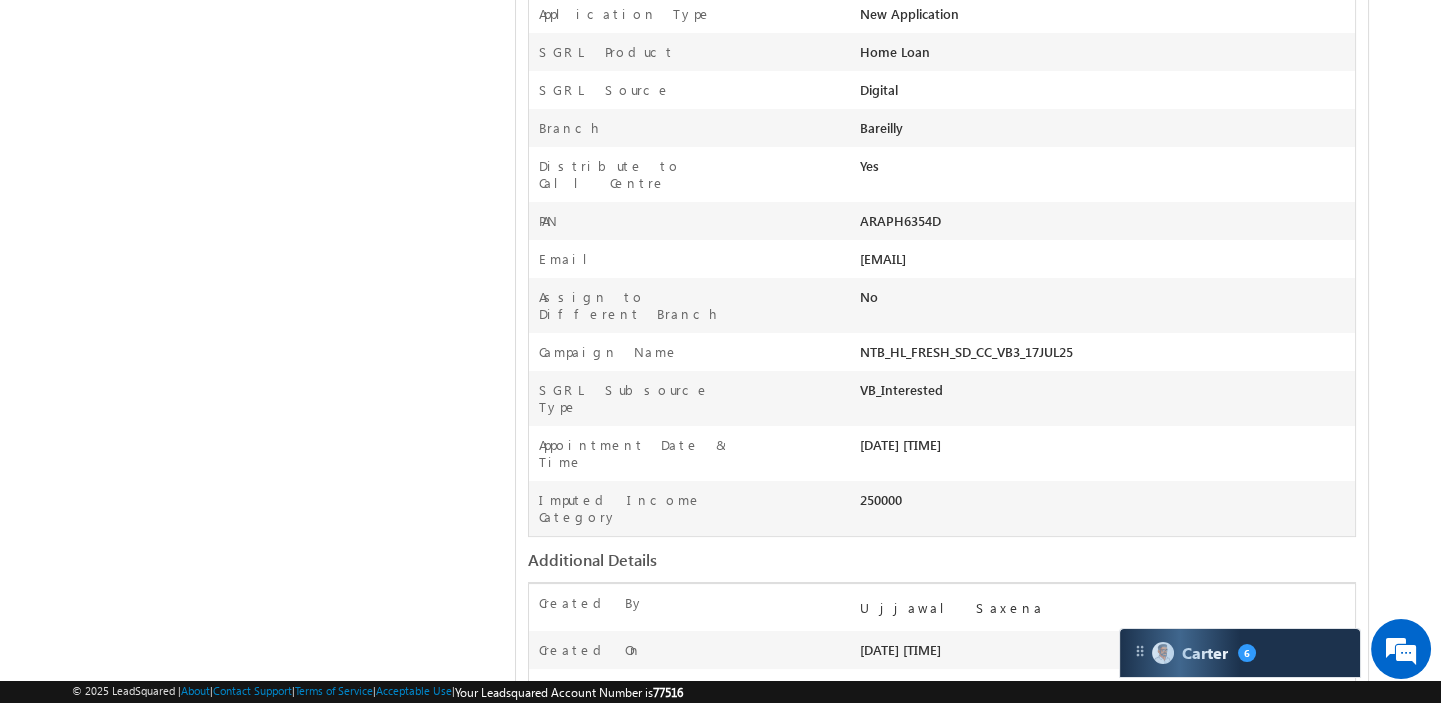 scroll, scrollTop: 981, scrollLeft: 0, axis: vertical 